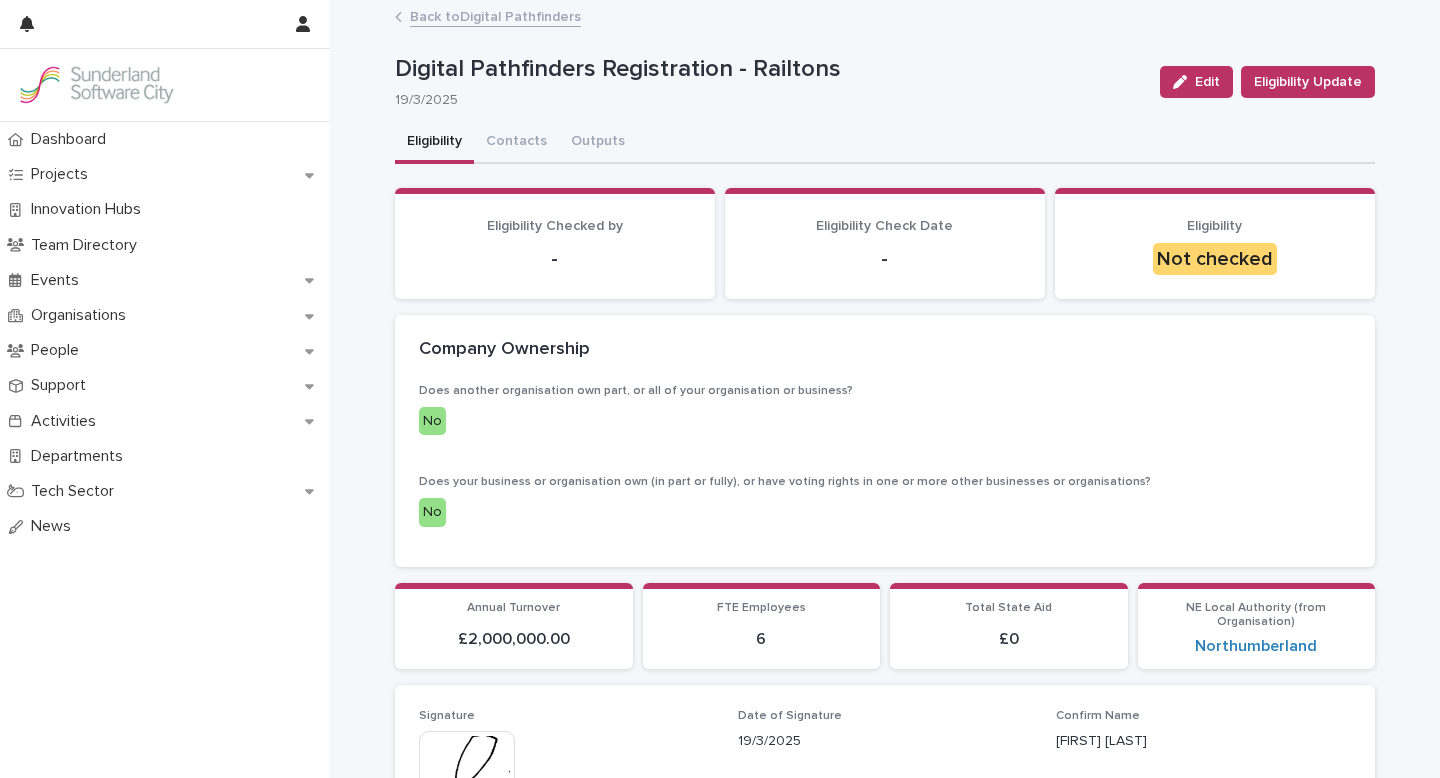 scroll, scrollTop: 0, scrollLeft: 0, axis: both 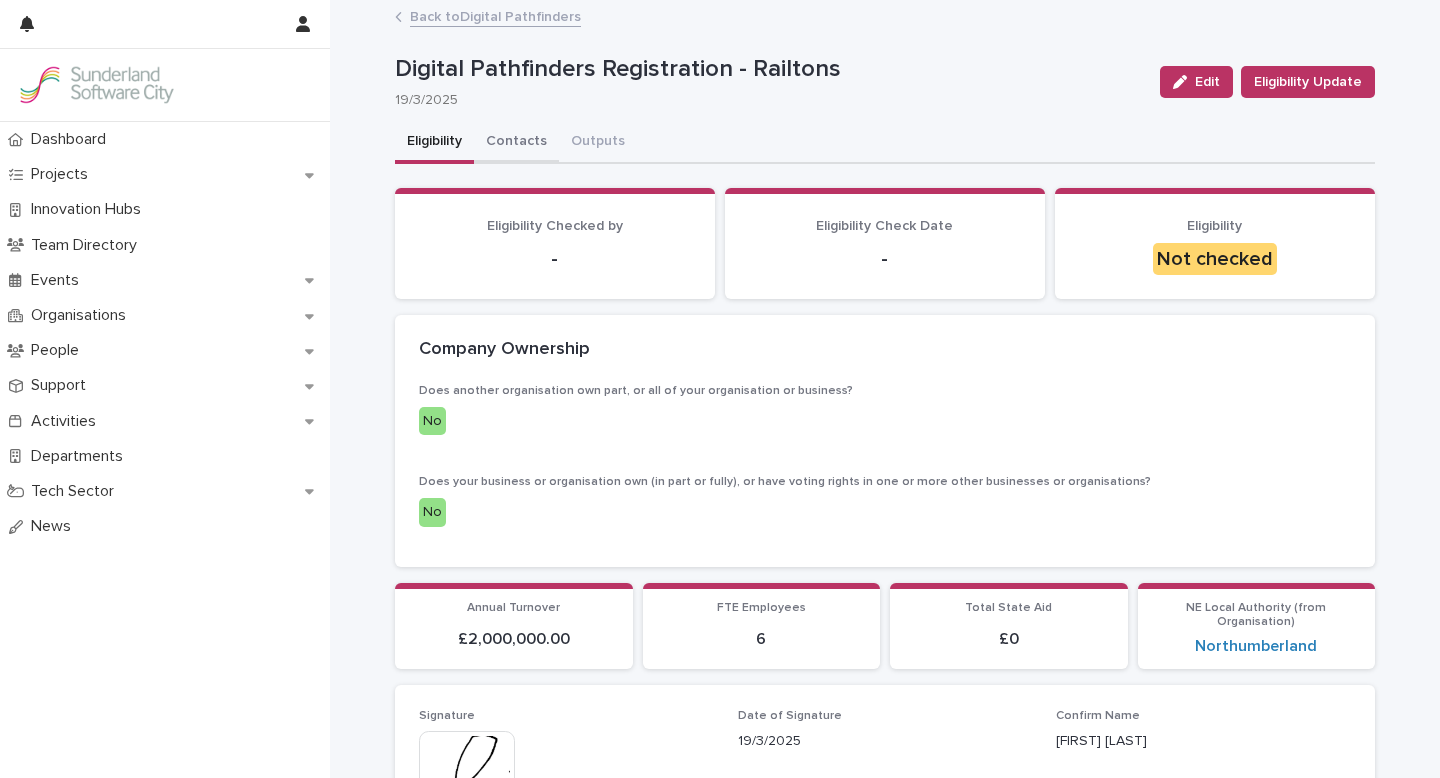 click on "Contacts" at bounding box center (516, 143) 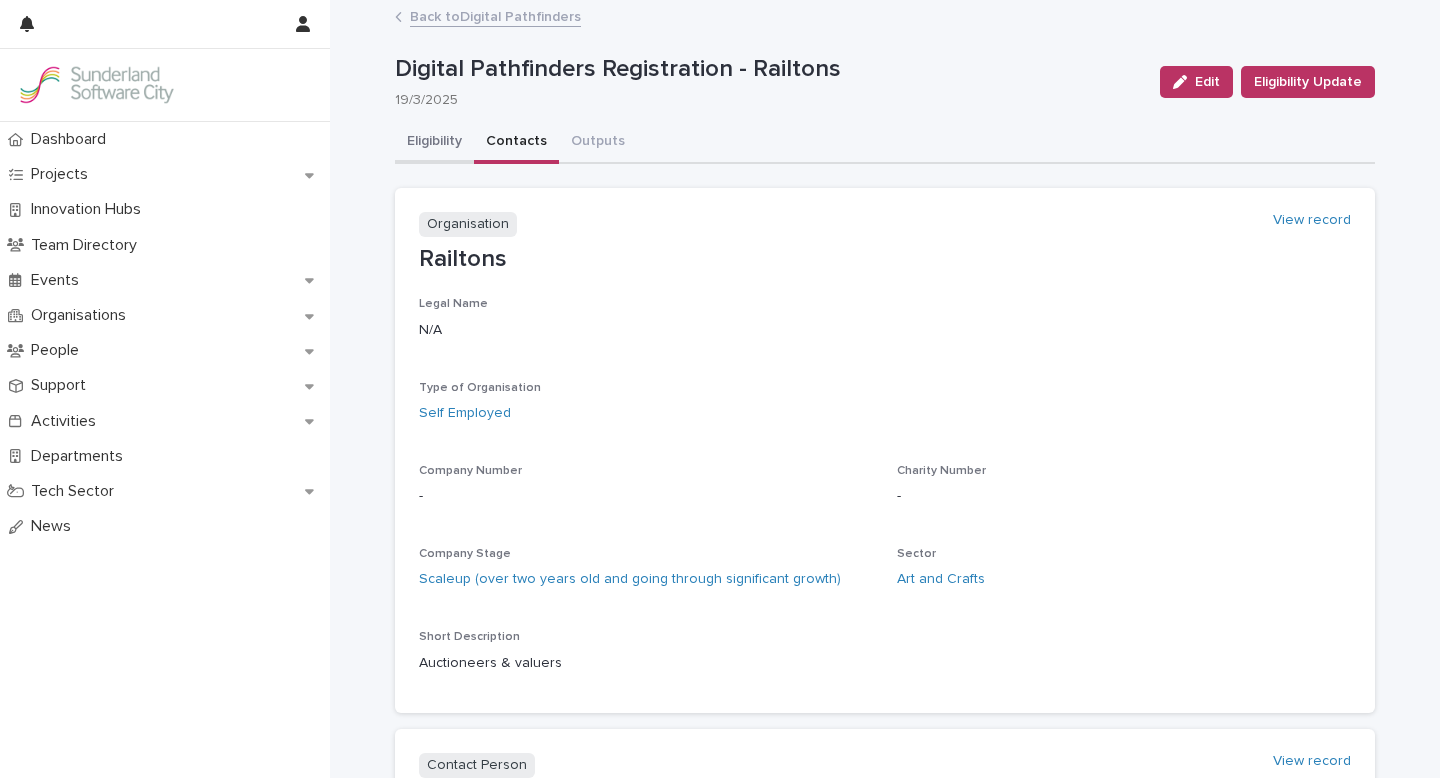 click on "Eligibility" at bounding box center [434, 143] 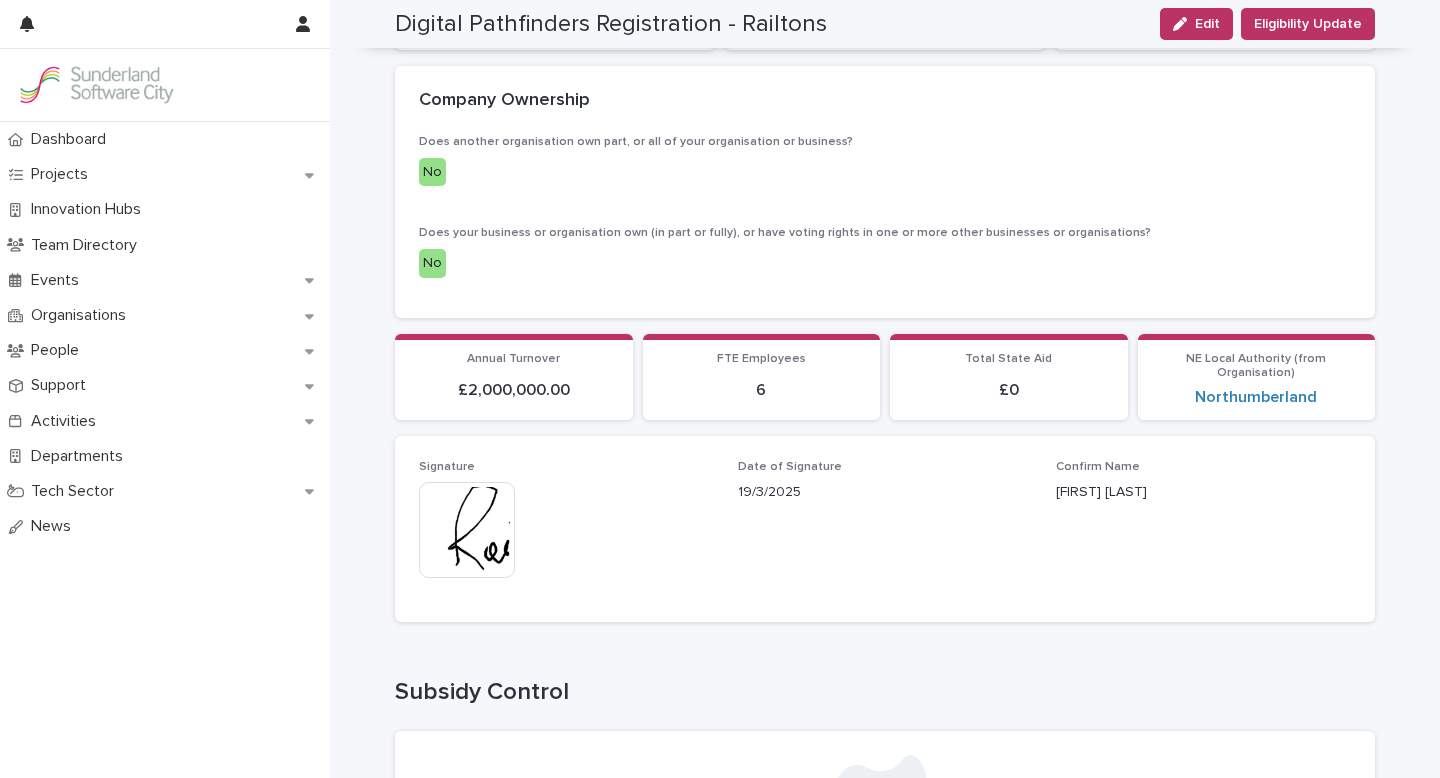 scroll, scrollTop: 0, scrollLeft: 0, axis: both 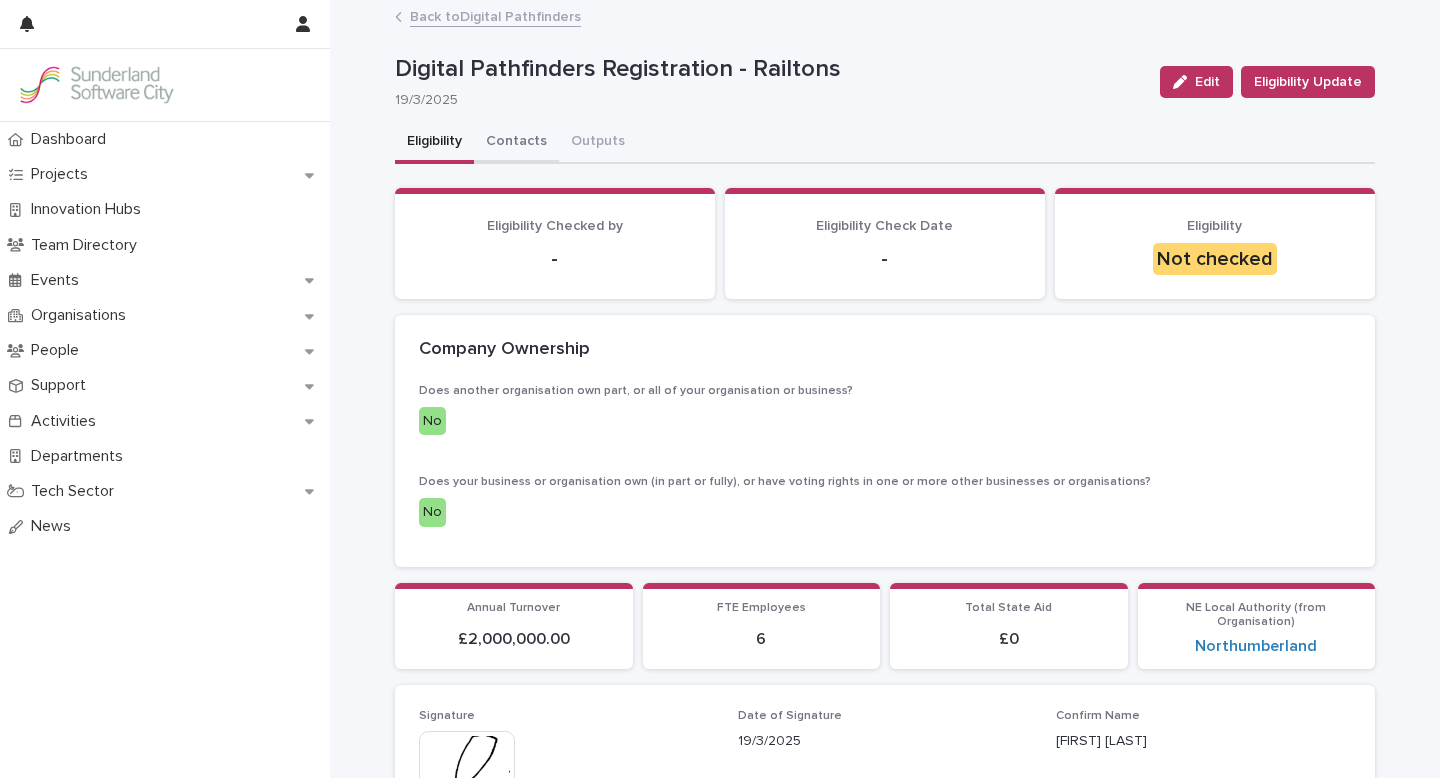 click on "Contacts" at bounding box center [516, 143] 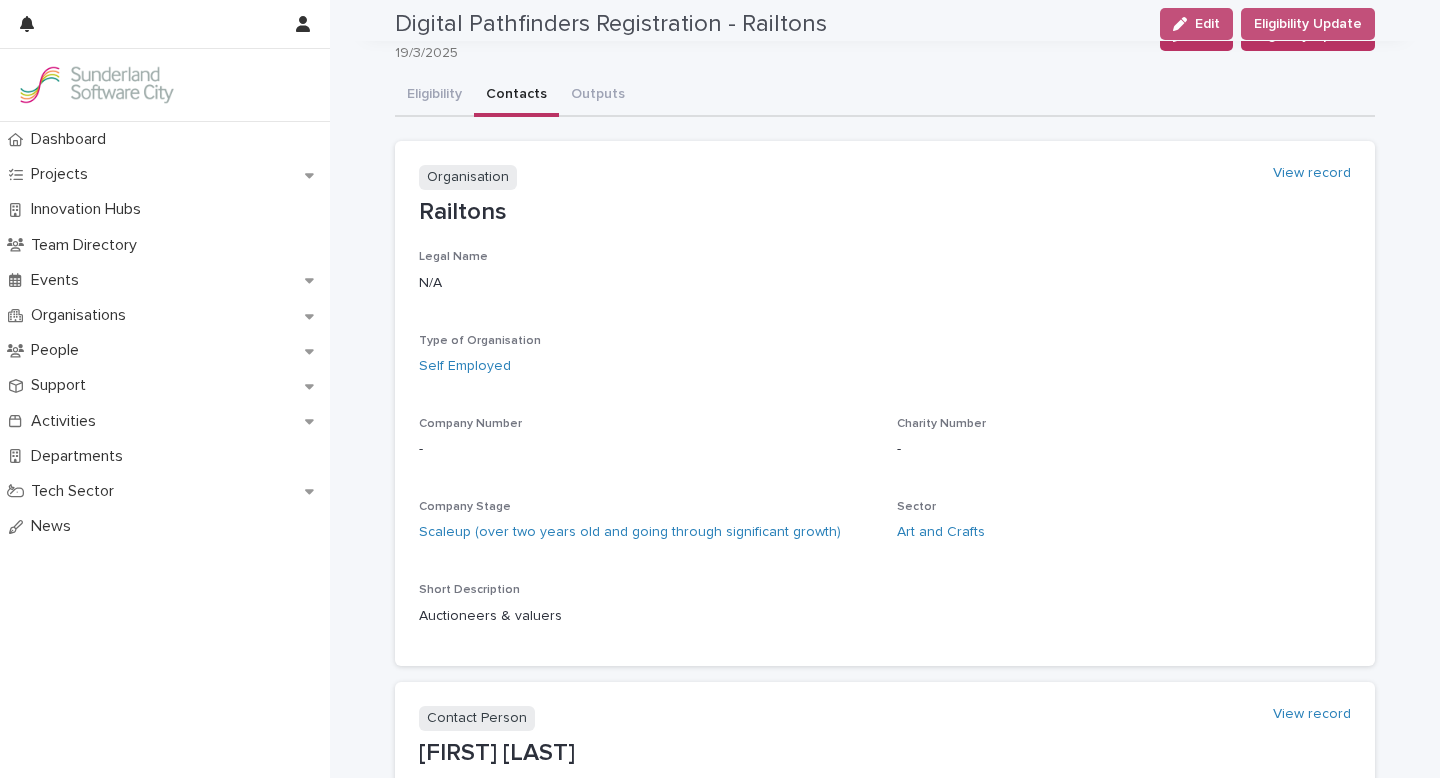 scroll, scrollTop: 0, scrollLeft: 0, axis: both 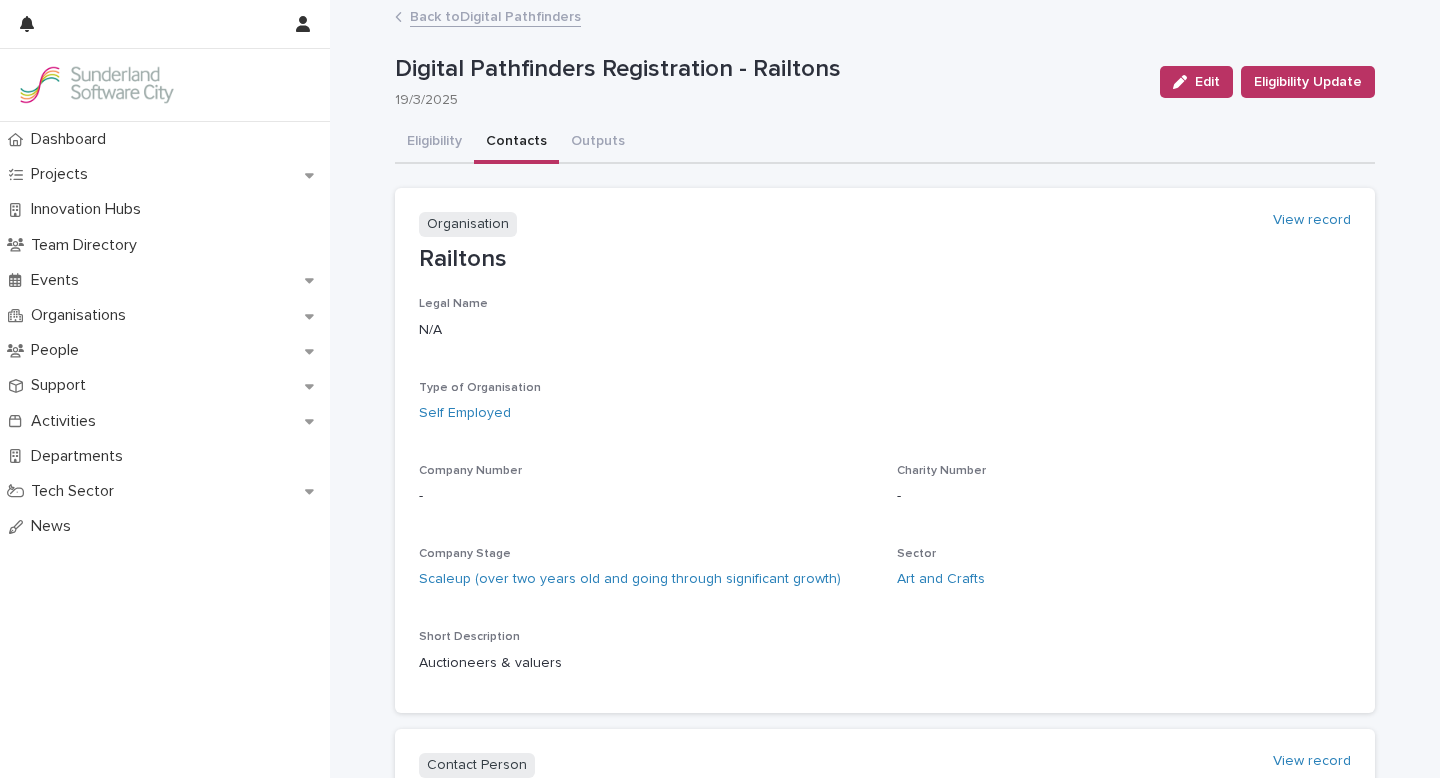 click on "Back to  Digital Pathfinders" at bounding box center (495, 15) 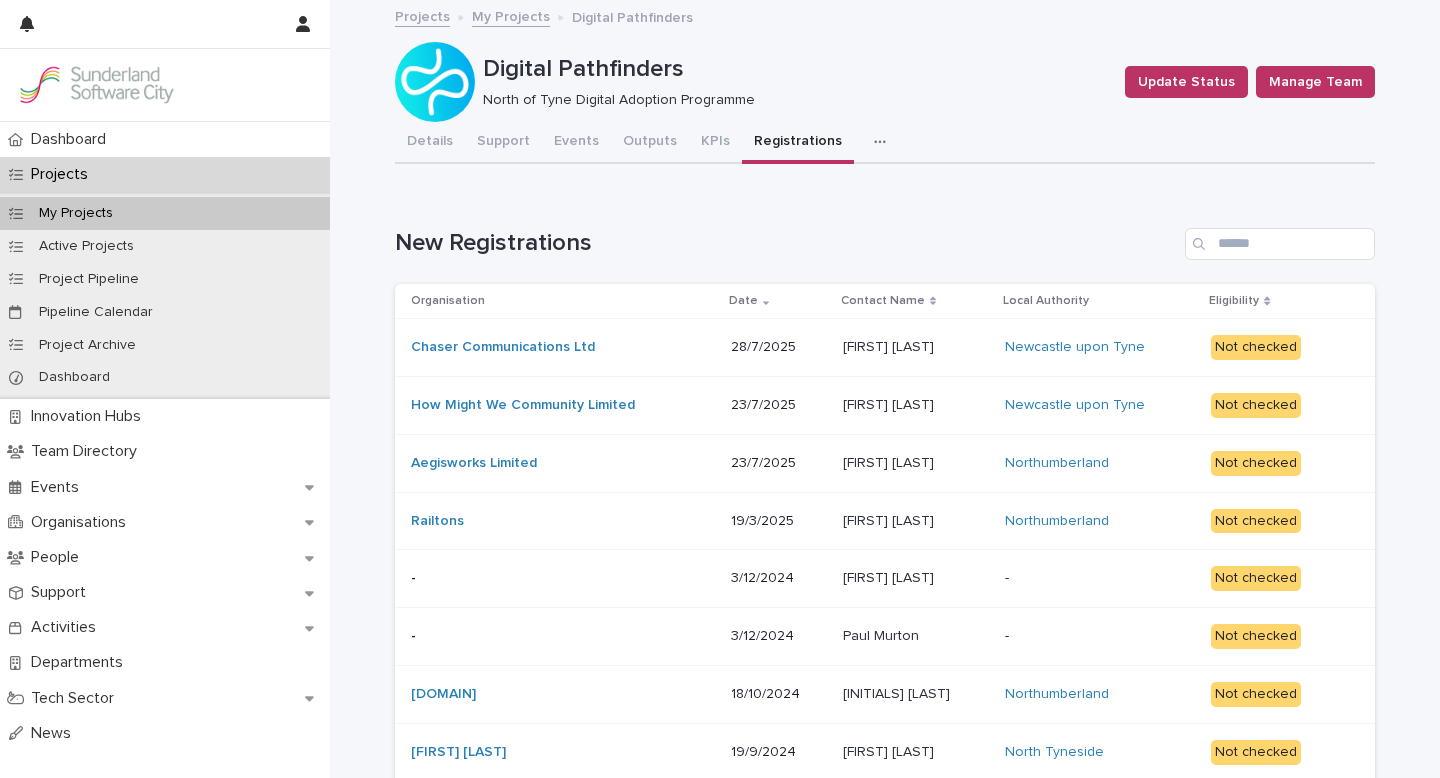 click on "Aegisworks Limited" at bounding box center [563, 463] 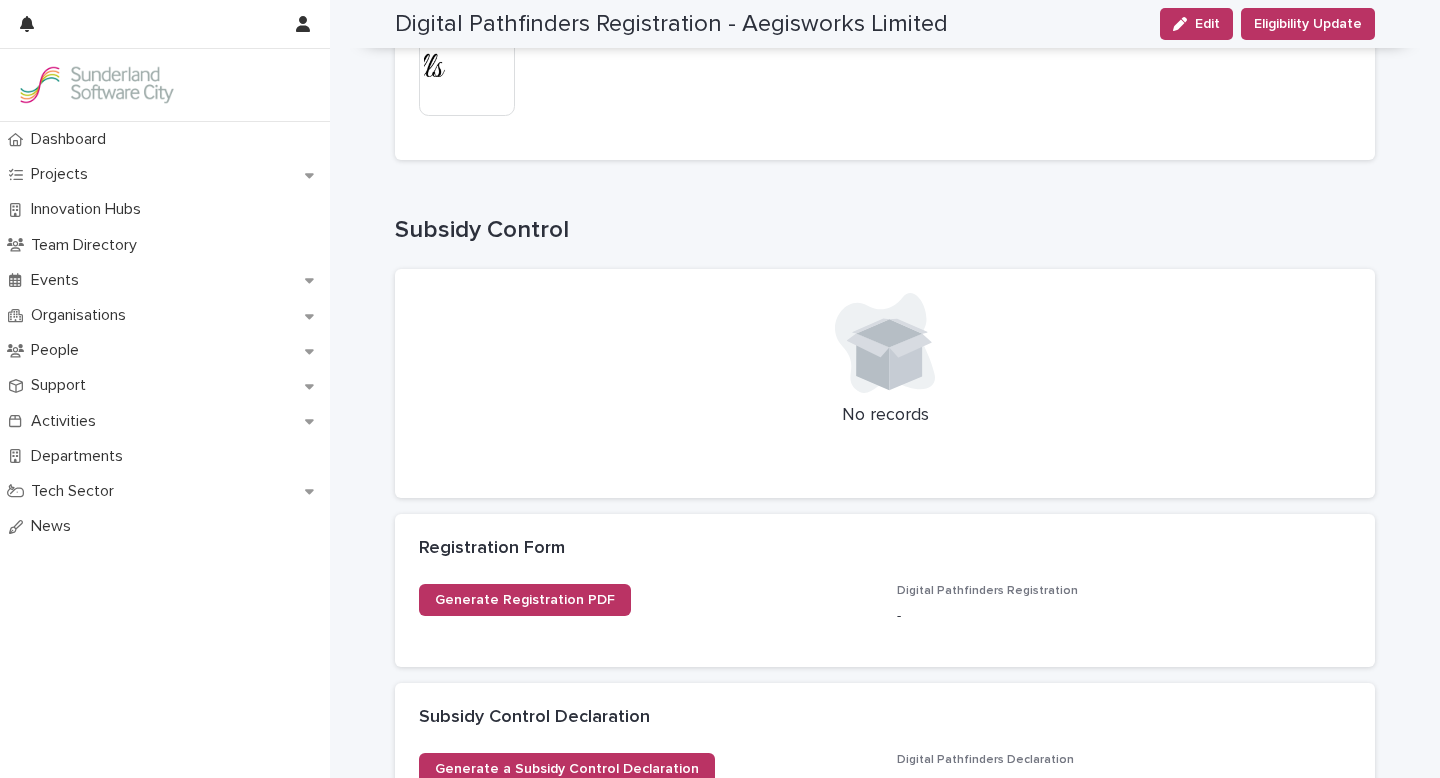 scroll, scrollTop: 0, scrollLeft: 0, axis: both 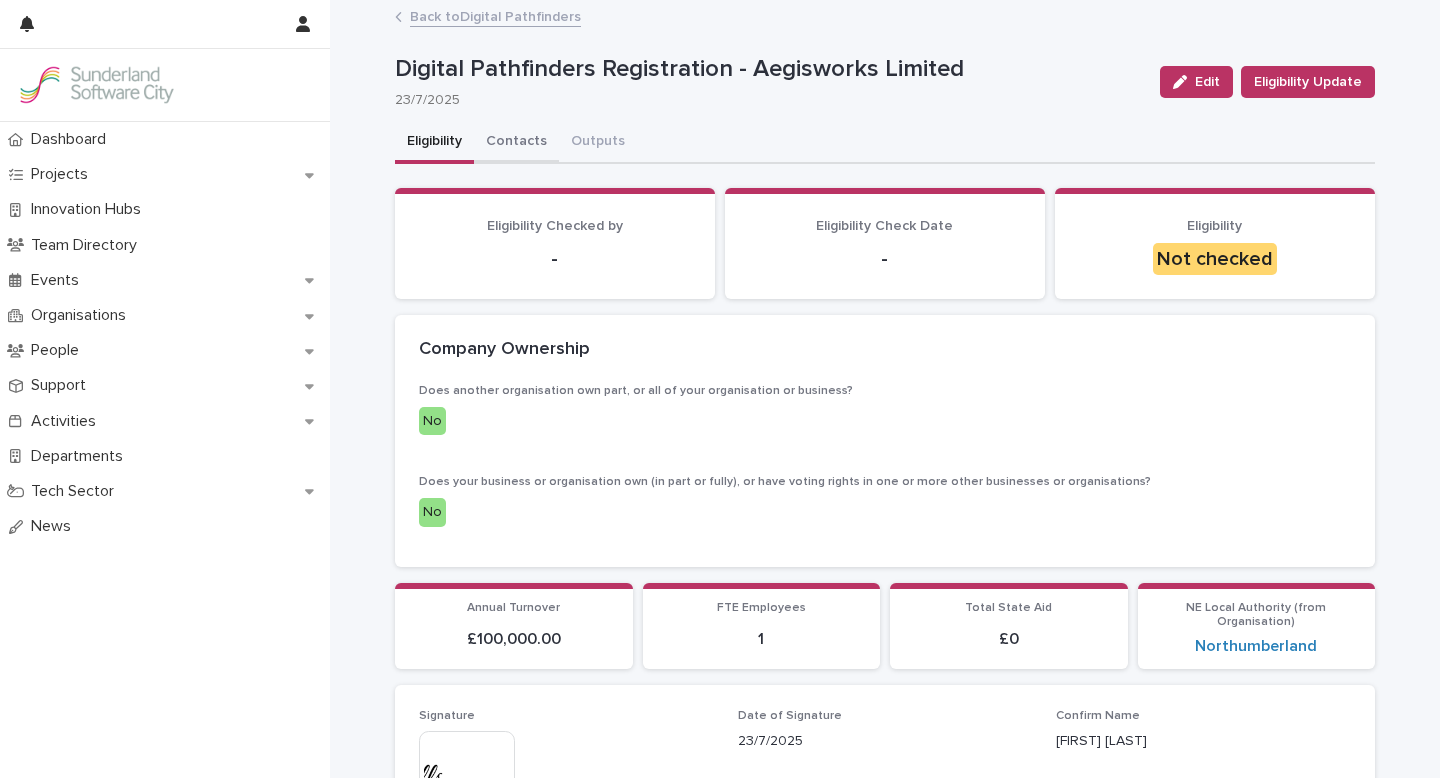 click on "Contacts" at bounding box center (516, 143) 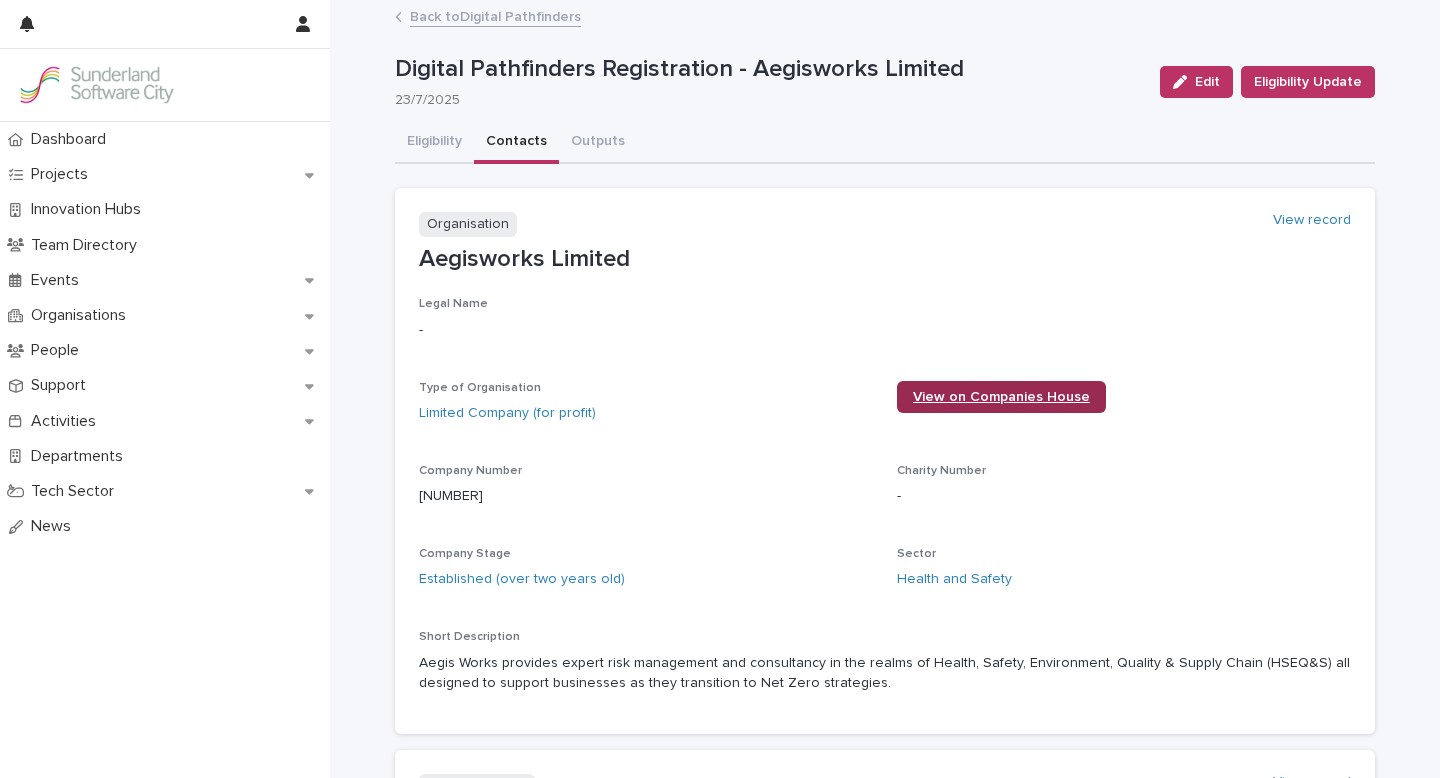 click on "View on Companies House" at bounding box center [1001, 397] 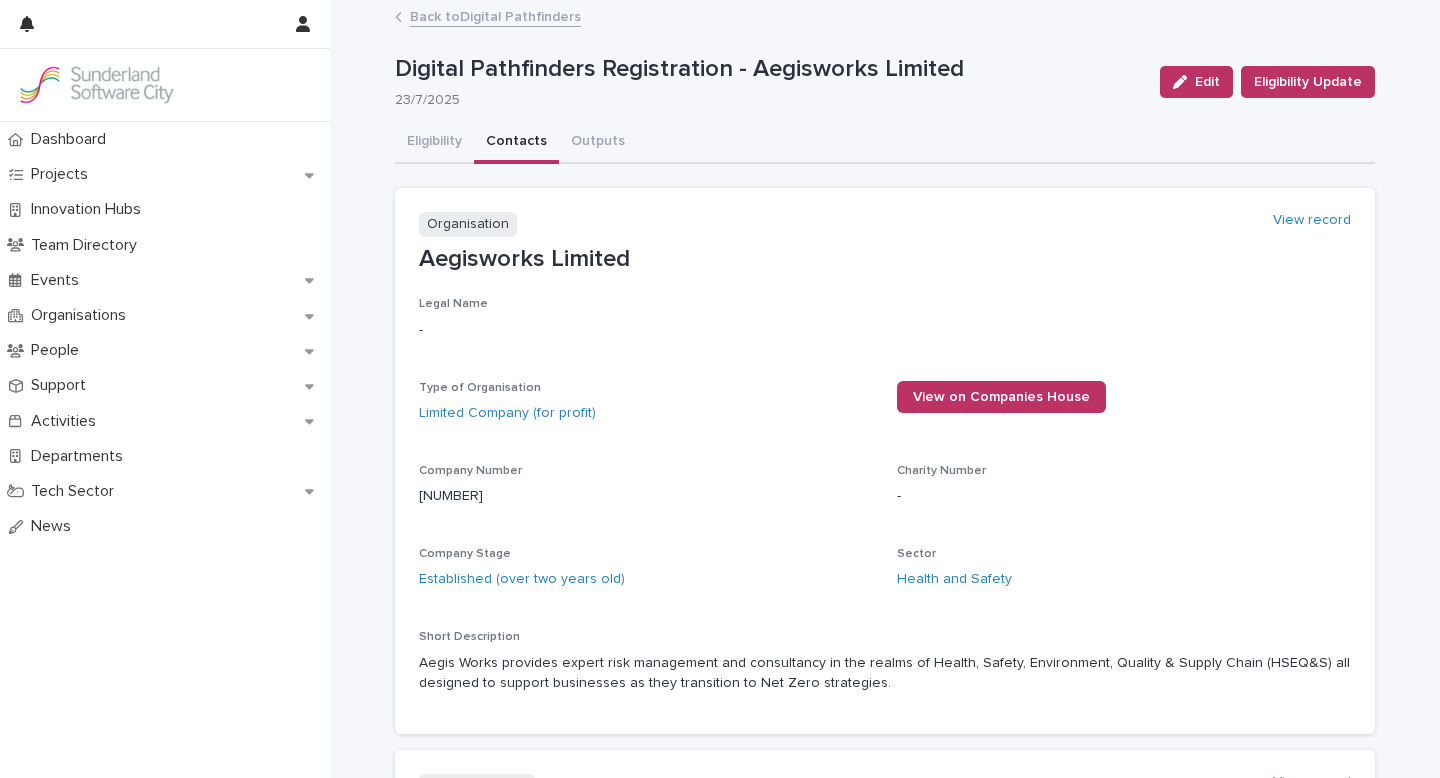scroll, scrollTop: 421, scrollLeft: 0, axis: vertical 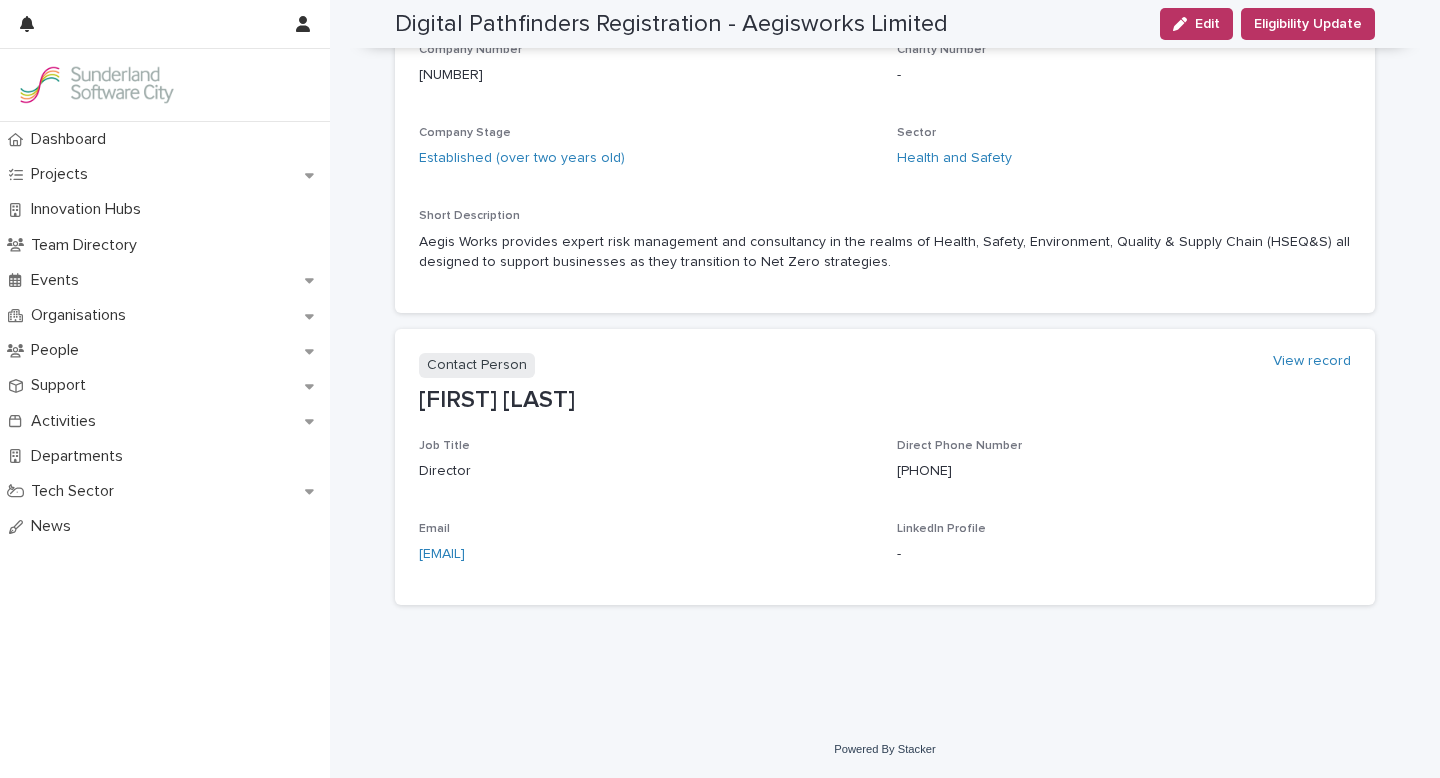 drag, startPoint x: 573, startPoint y: 553, endPoint x: 411, endPoint y: 548, distance: 162.07715 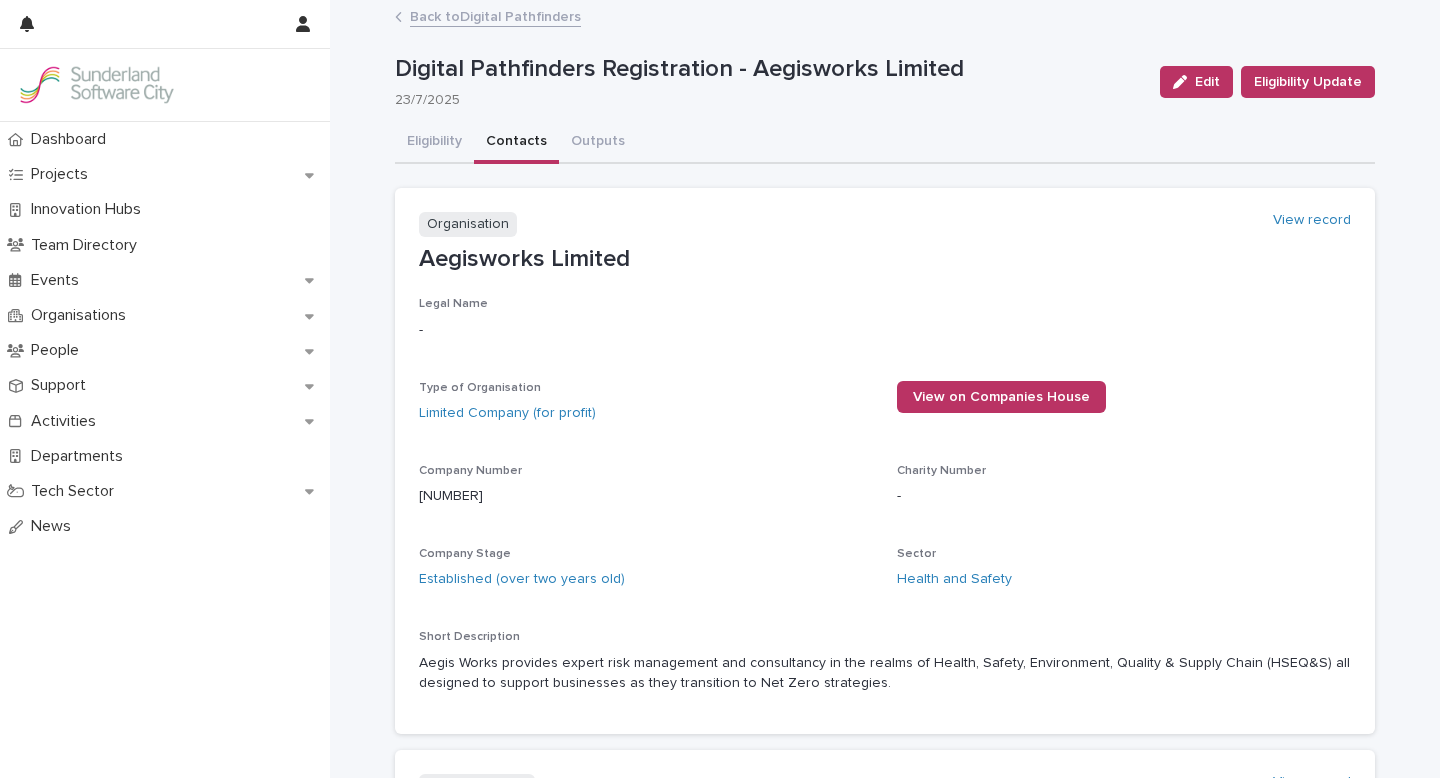 click on "Back to  Digital Pathfinders" at bounding box center [495, 15] 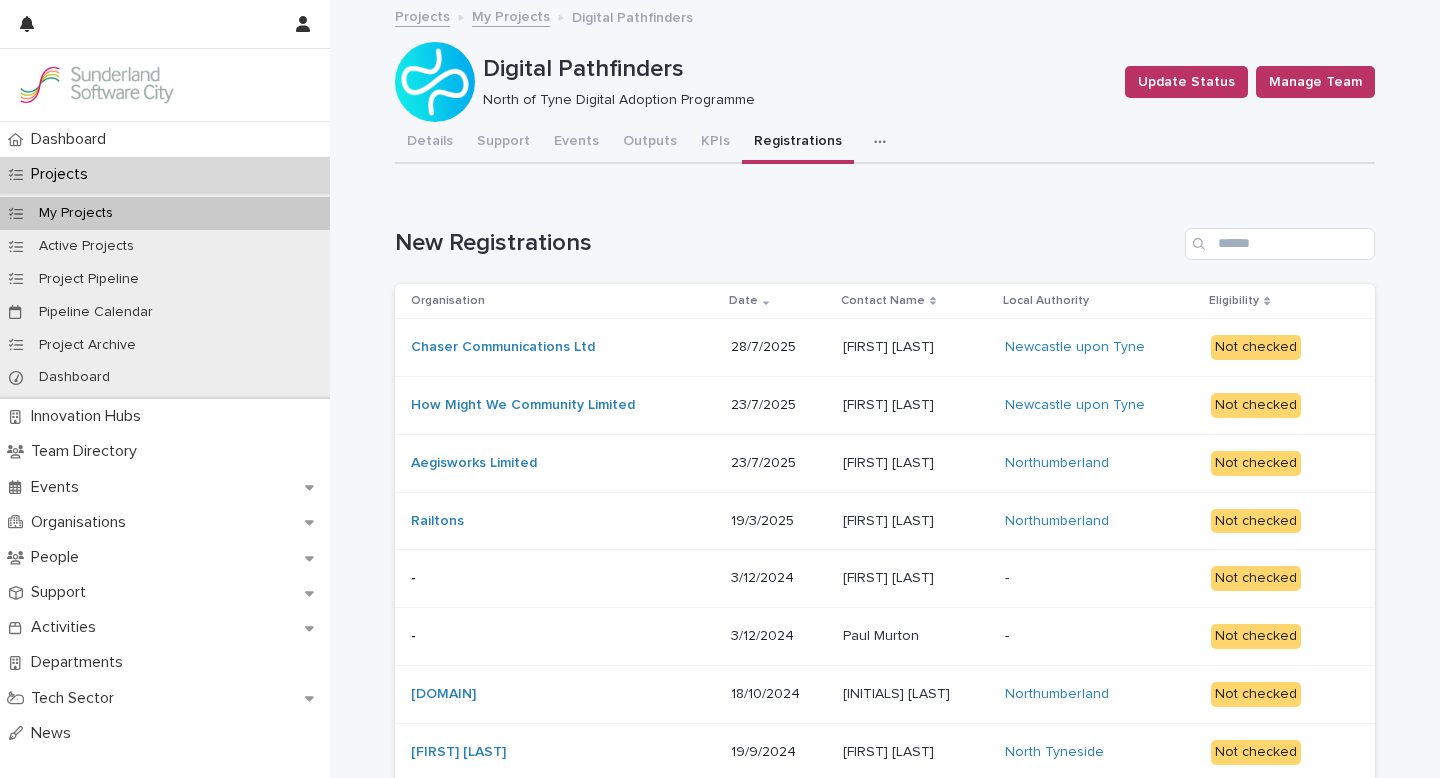 click at bounding box center (916, 463) 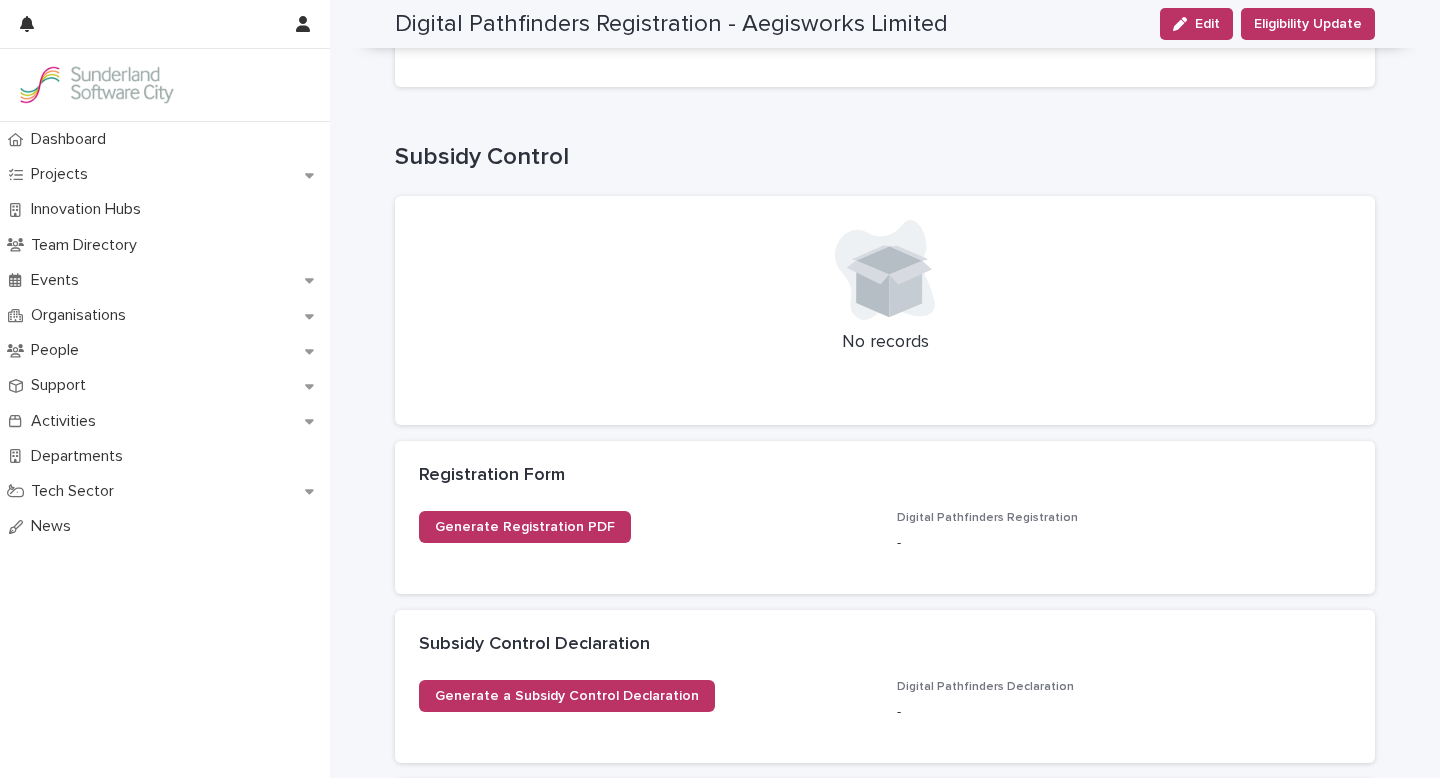 scroll, scrollTop: 0, scrollLeft: 0, axis: both 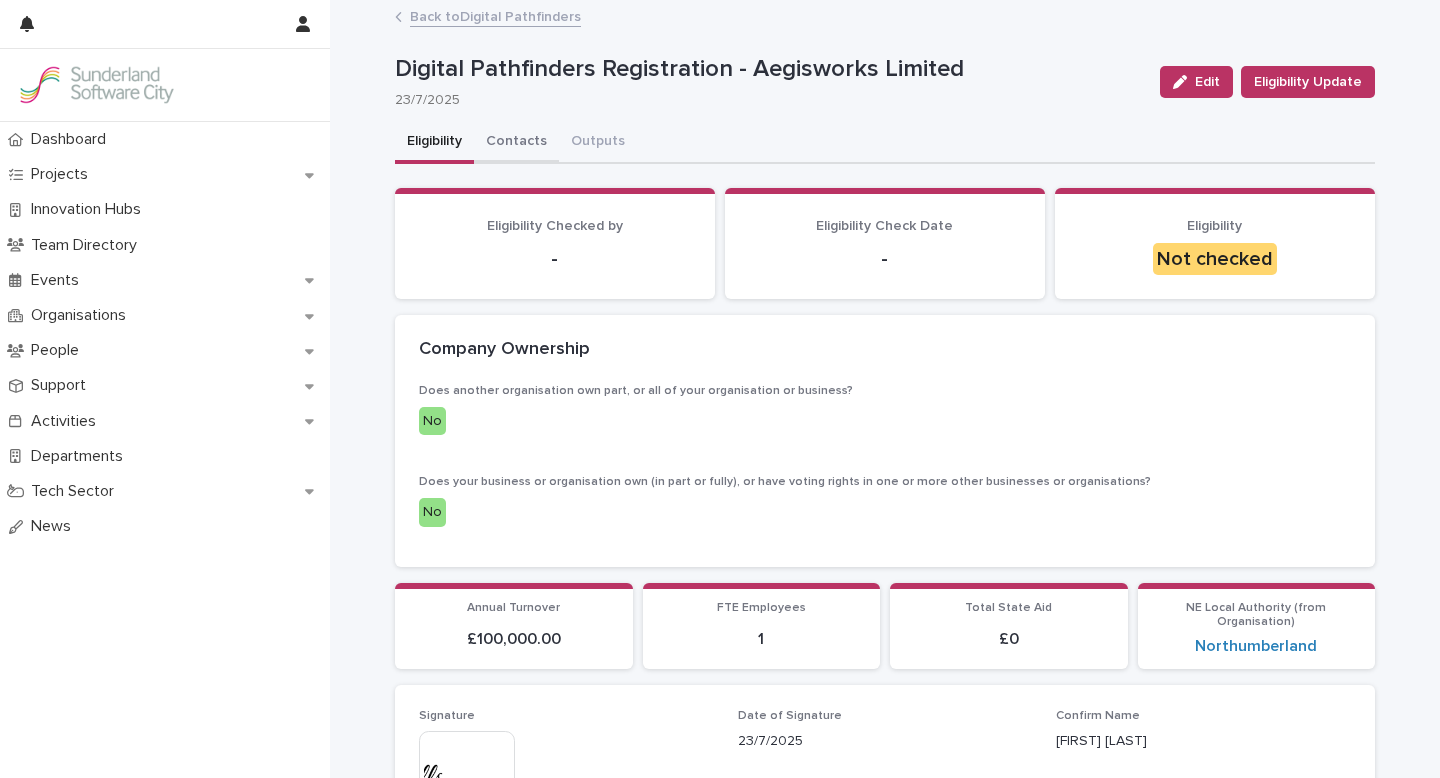 click on "Contacts" at bounding box center (516, 143) 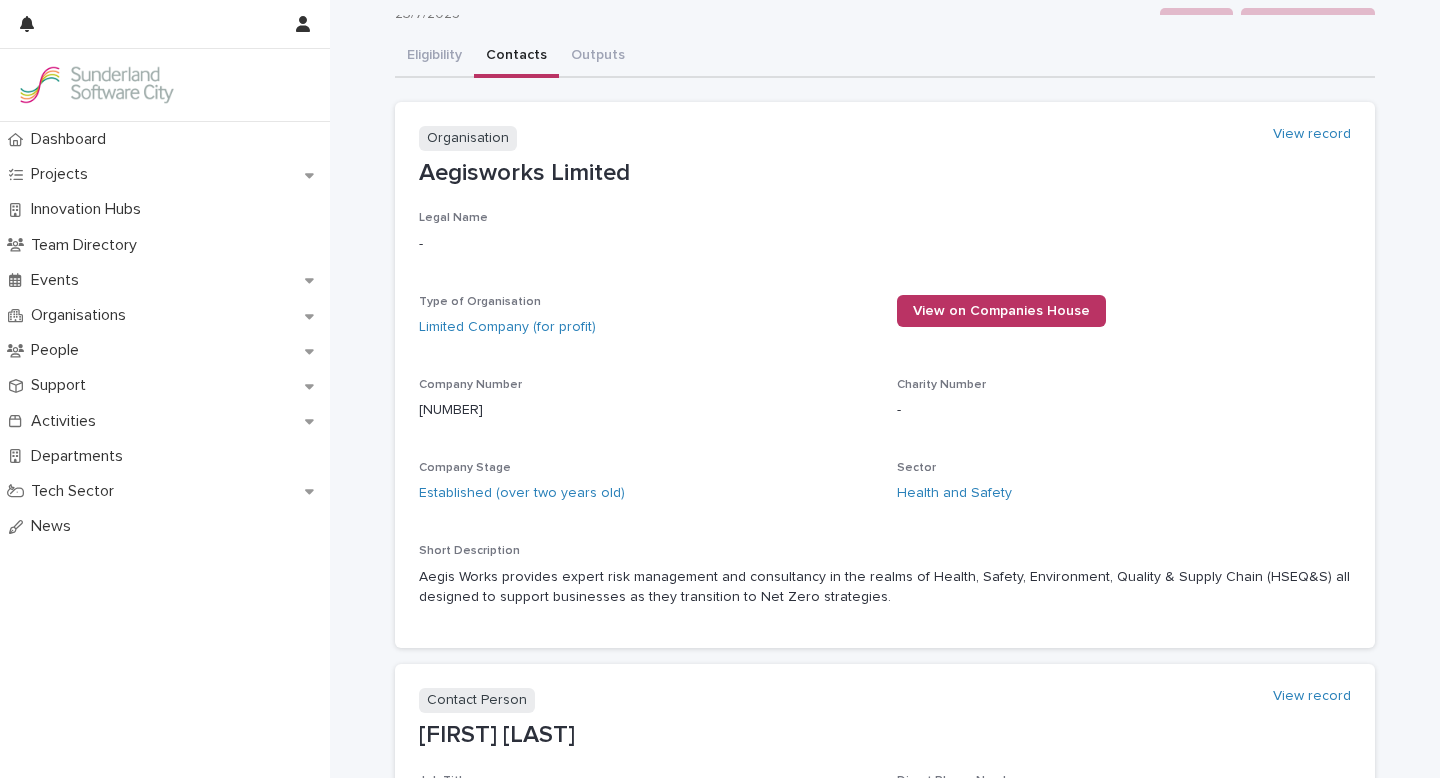 scroll, scrollTop: 73, scrollLeft: 0, axis: vertical 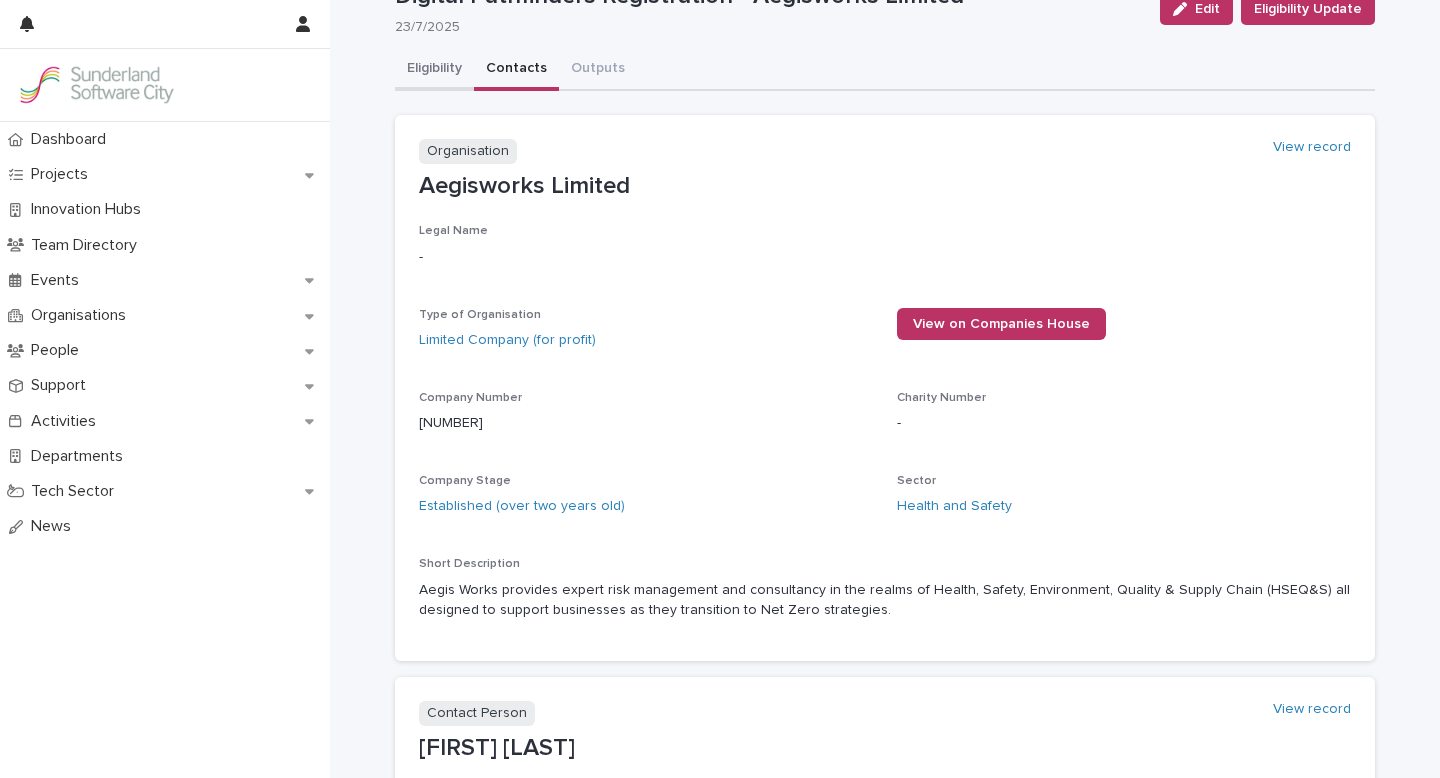 click on "Contact Person View record [FIRST] [LAST] Job Title Director Direct Phone Number [PHONE] Email [EMAIL] LinkedIn Profile -" at bounding box center (885, 509) 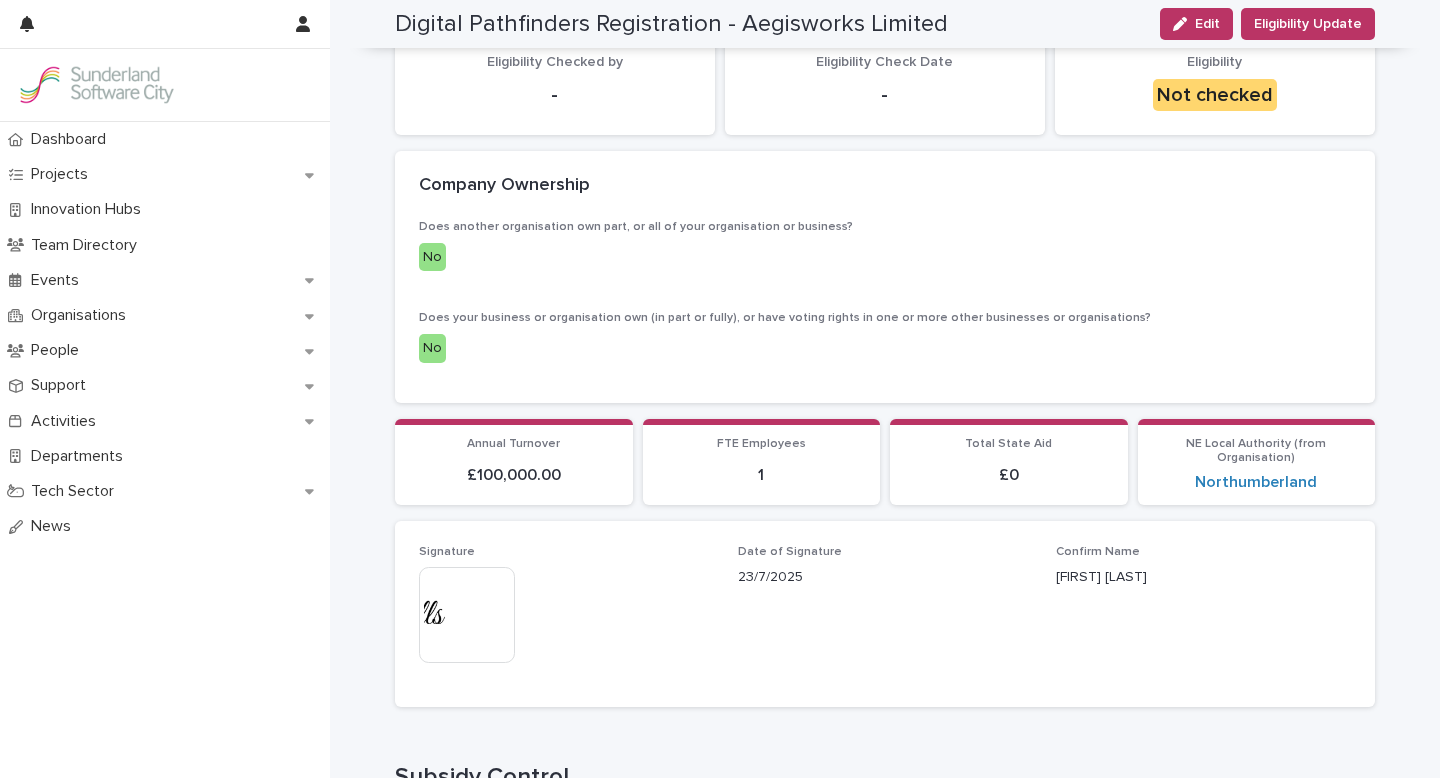 scroll, scrollTop: 0, scrollLeft: 0, axis: both 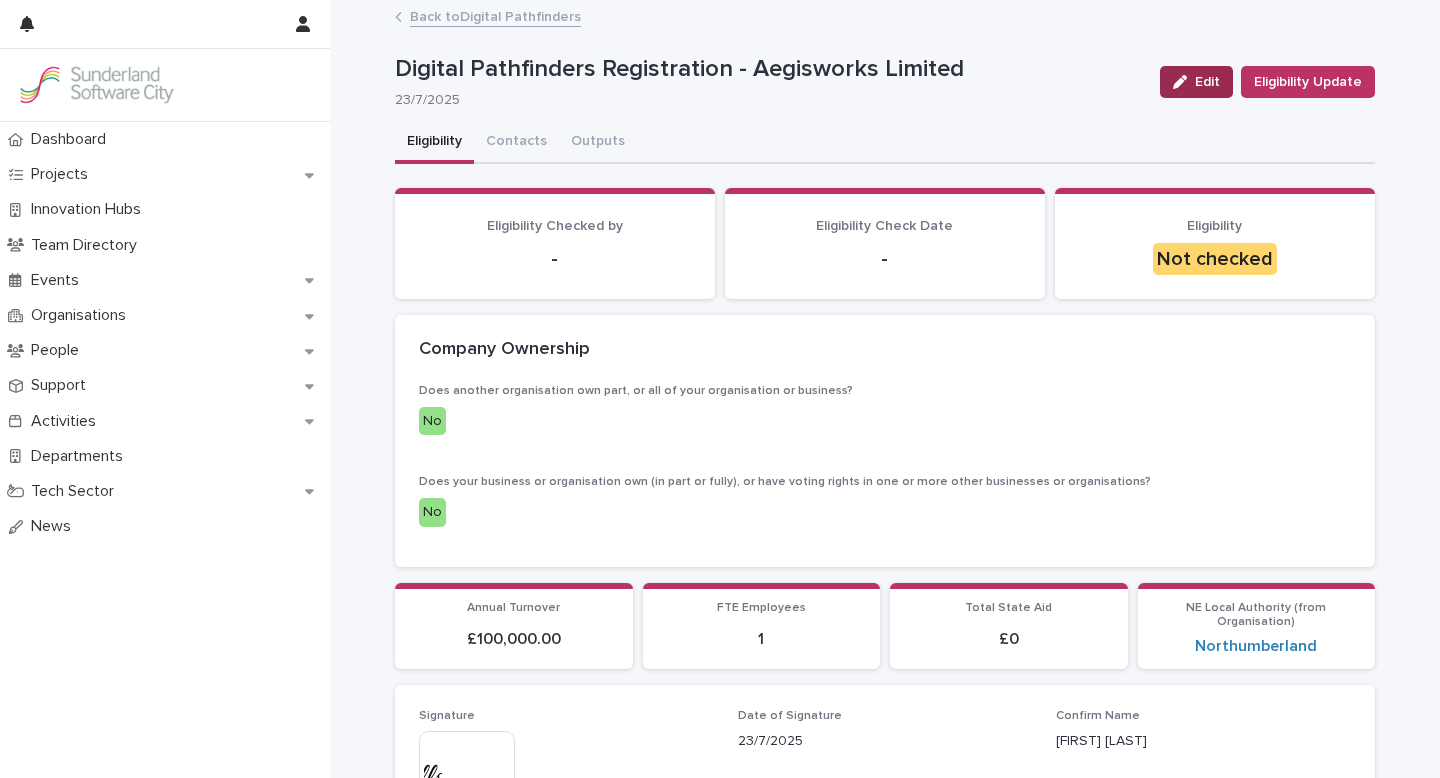 click at bounding box center (1184, 82) 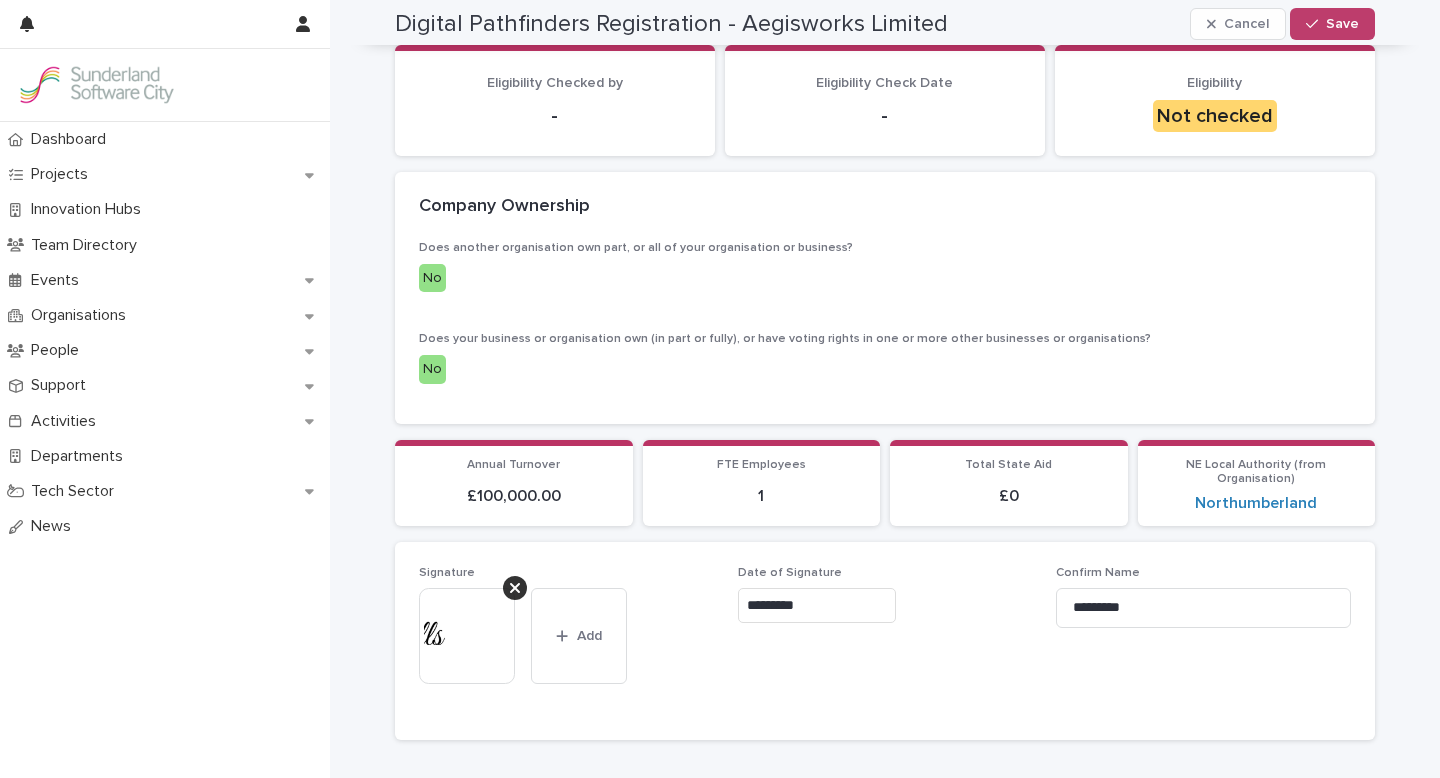 scroll, scrollTop: 46, scrollLeft: 0, axis: vertical 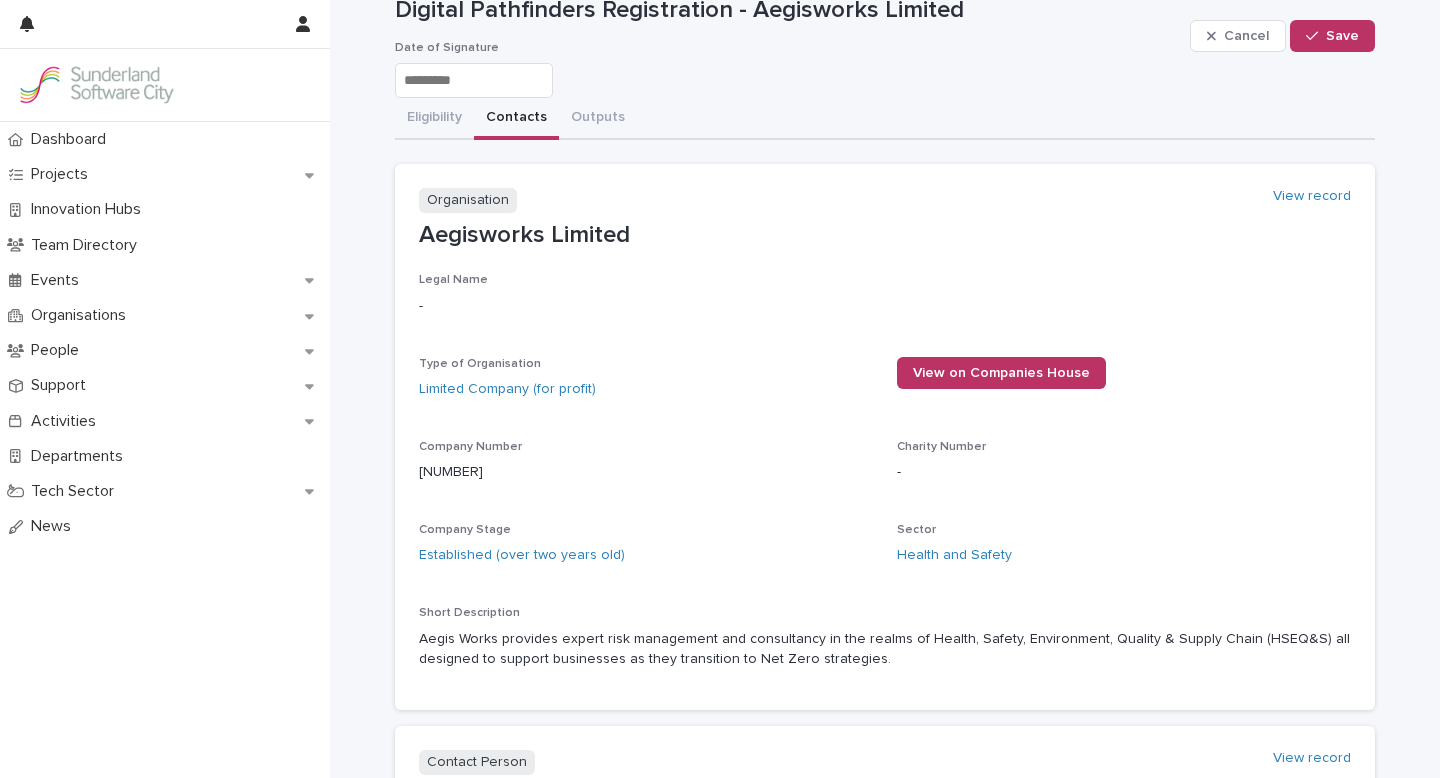click on "Contacts" at bounding box center (516, 119) 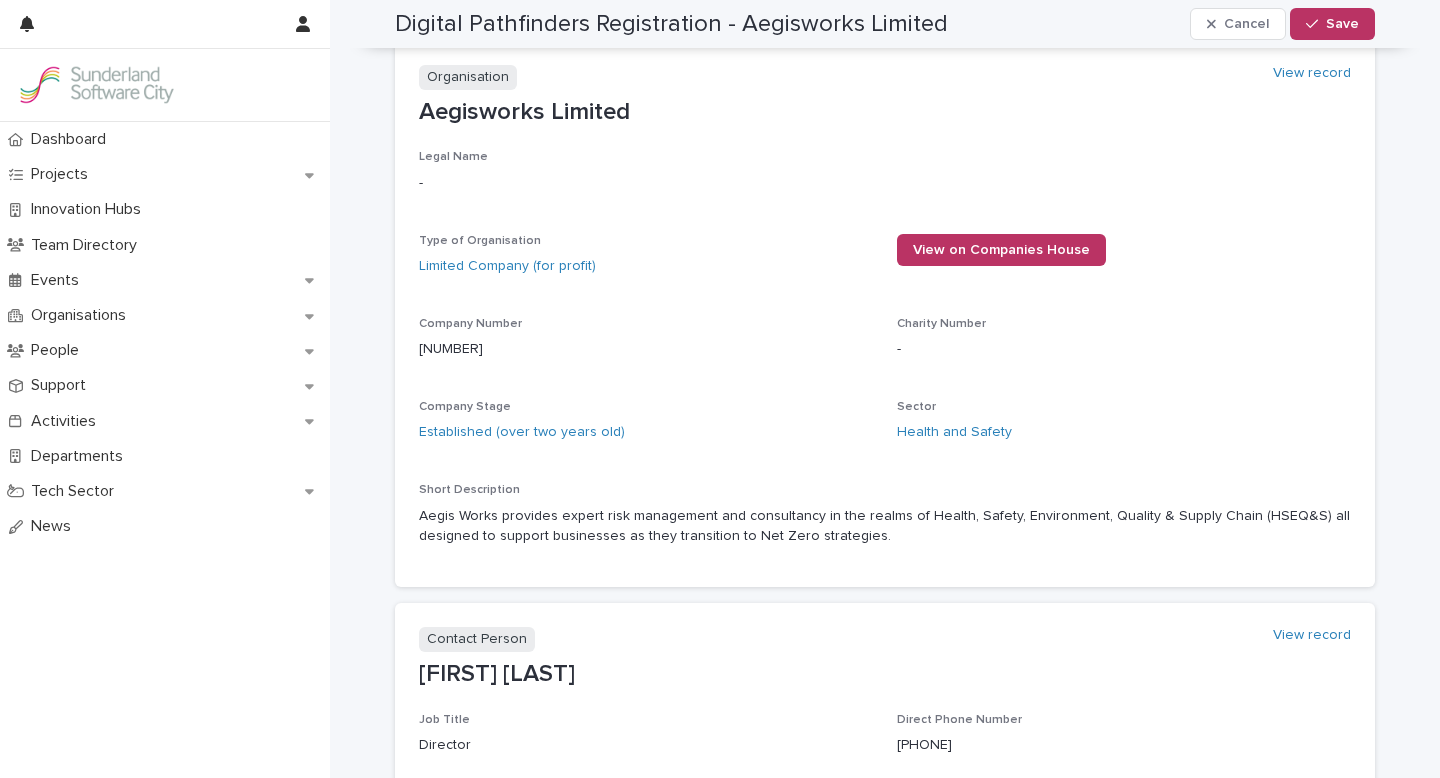 scroll, scrollTop: 0, scrollLeft: 0, axis: both 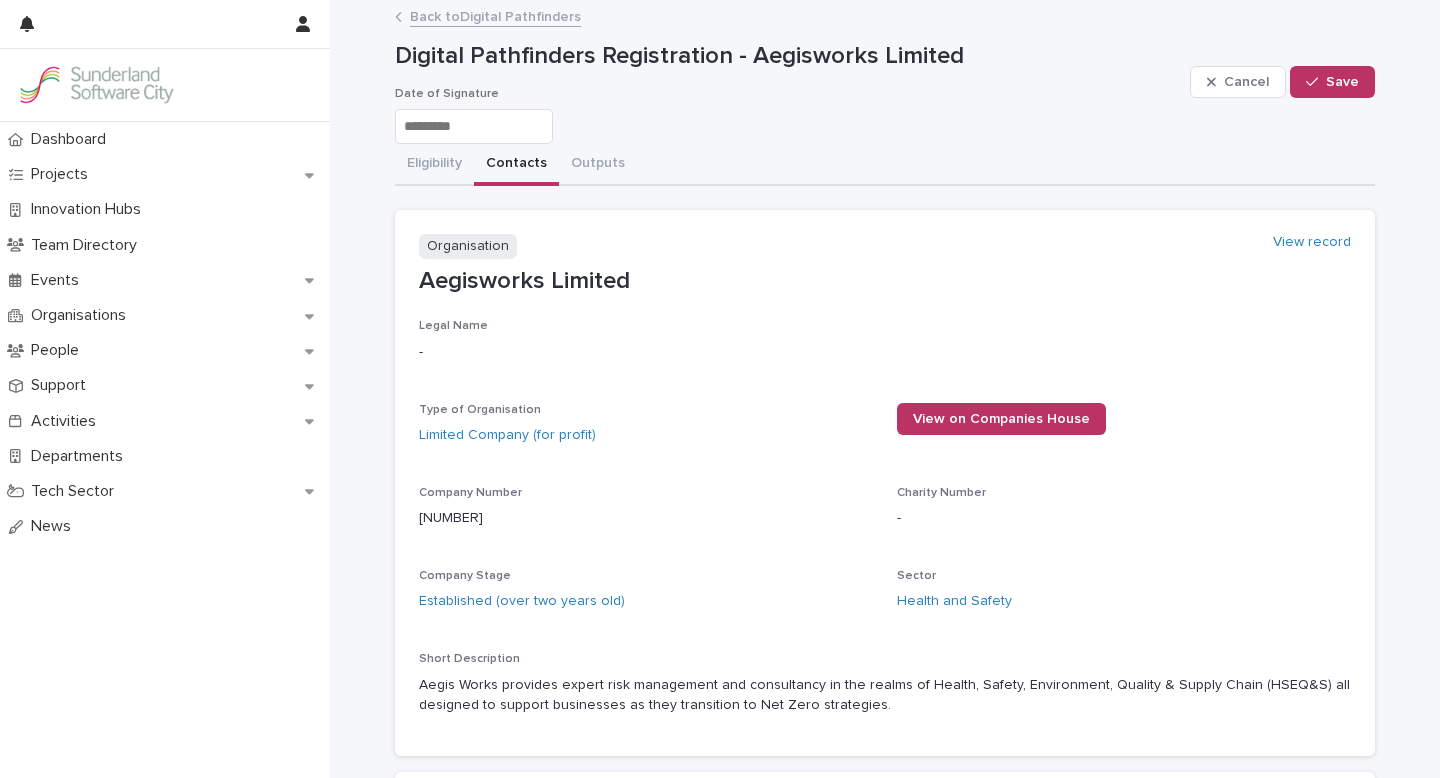 click on "Back to  Digital Pathfinders" at bounding box center [495, 15] 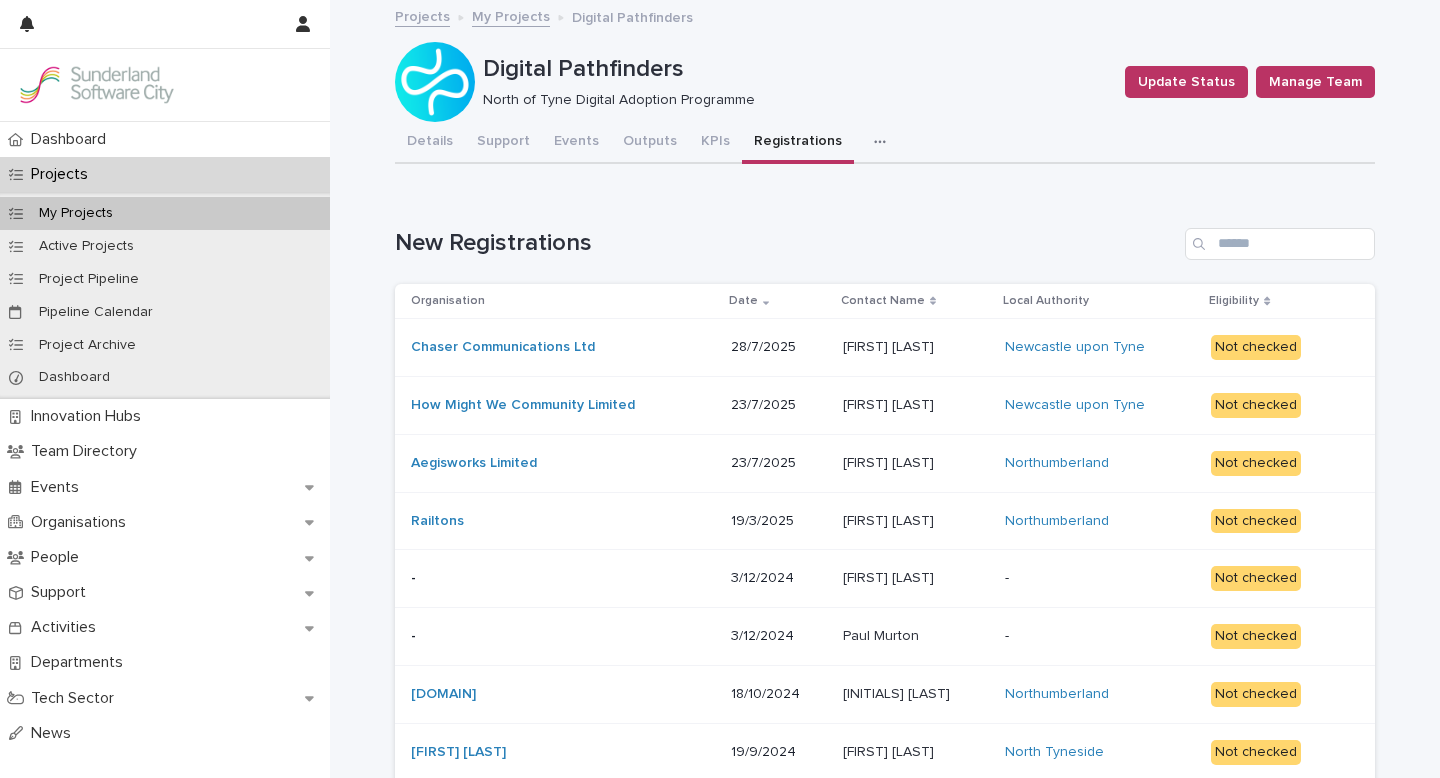click at bounding box center (916, 463) 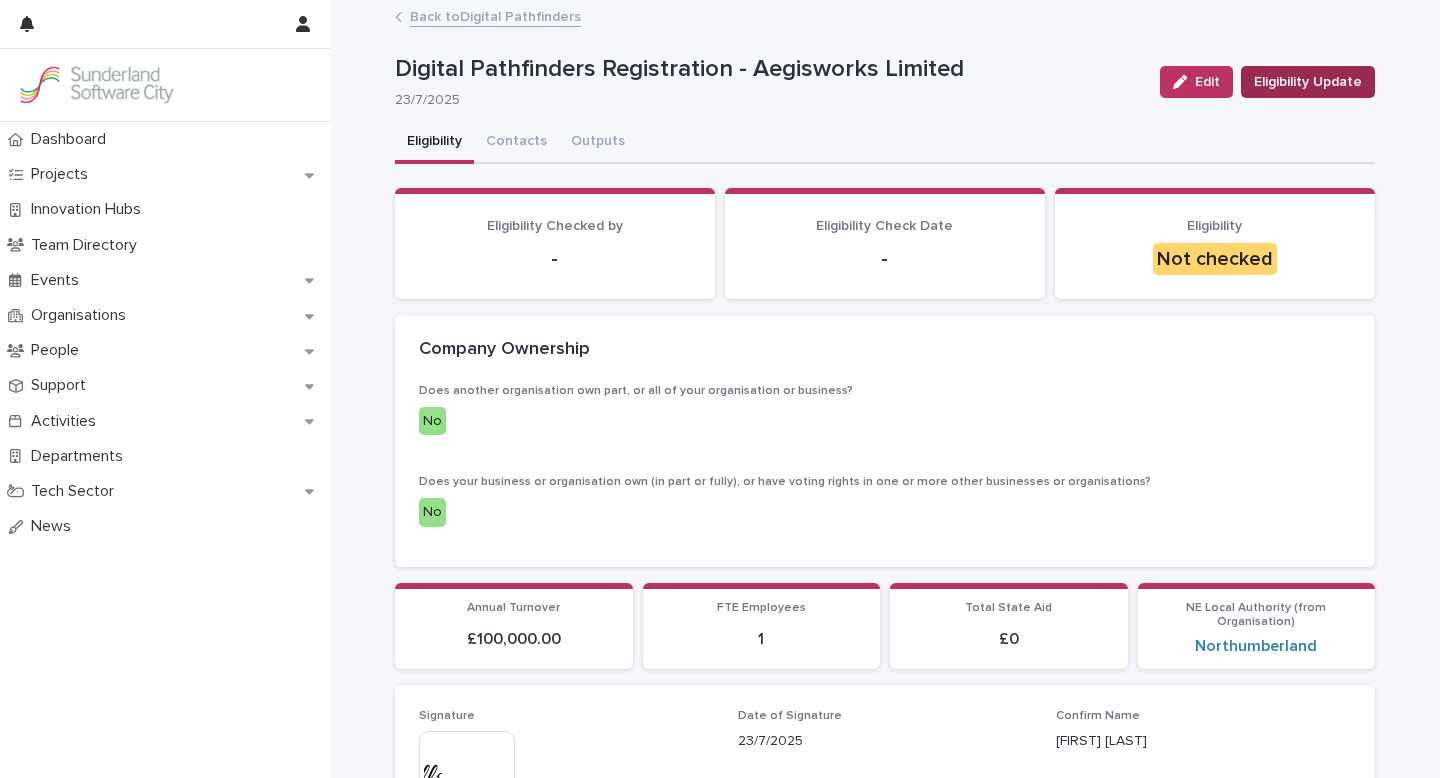 click on "Eligibility Update" at bounding box center (1308, 82) 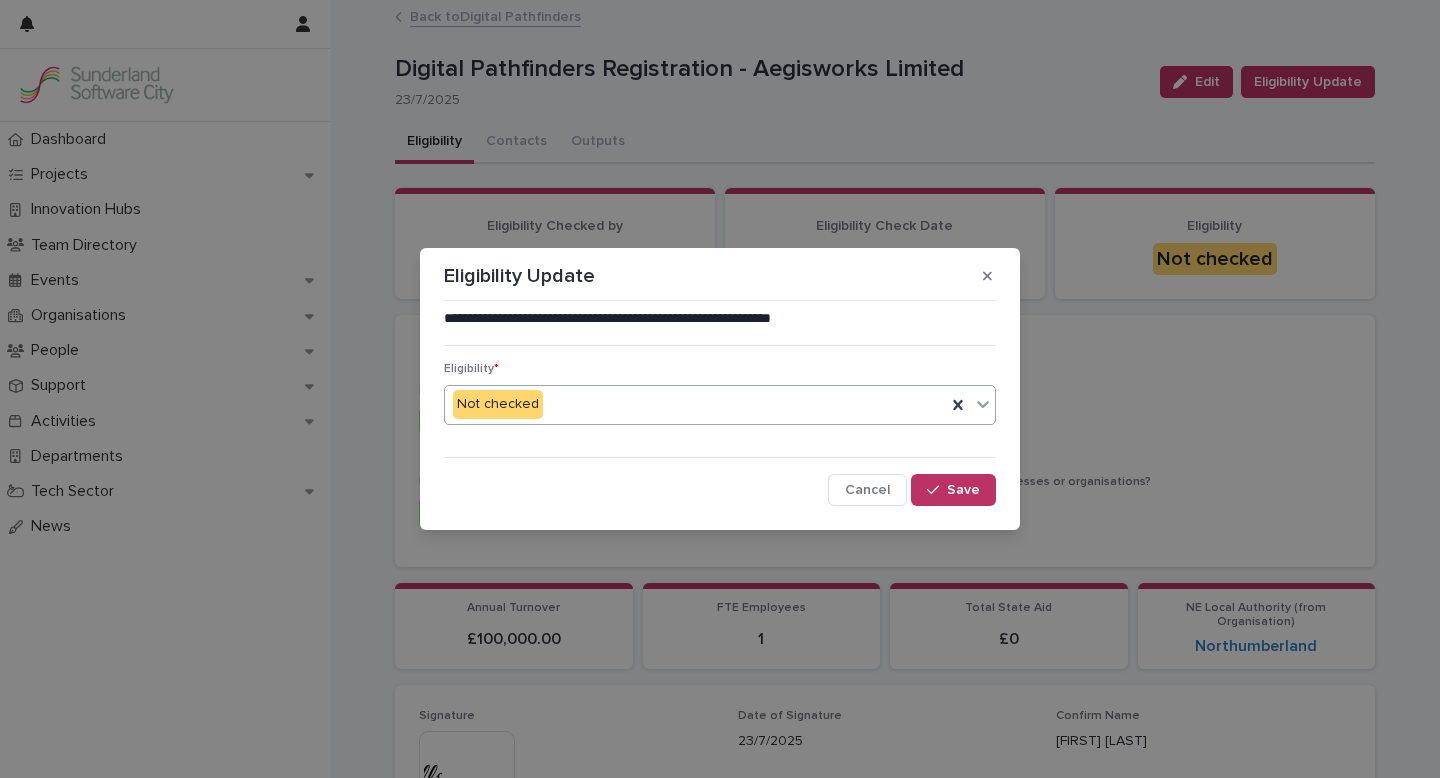 click 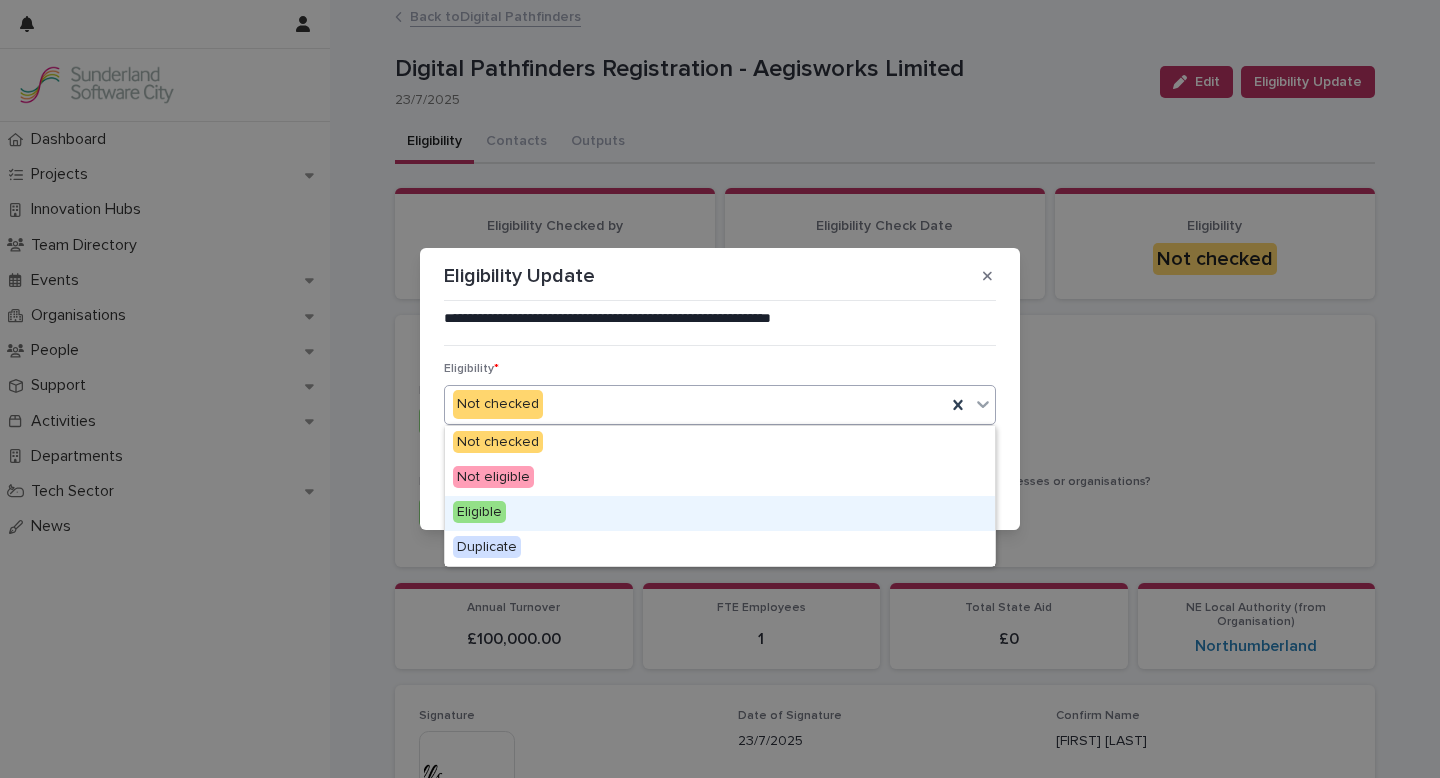 click on "Eligible" at bounding box center [720, 513] 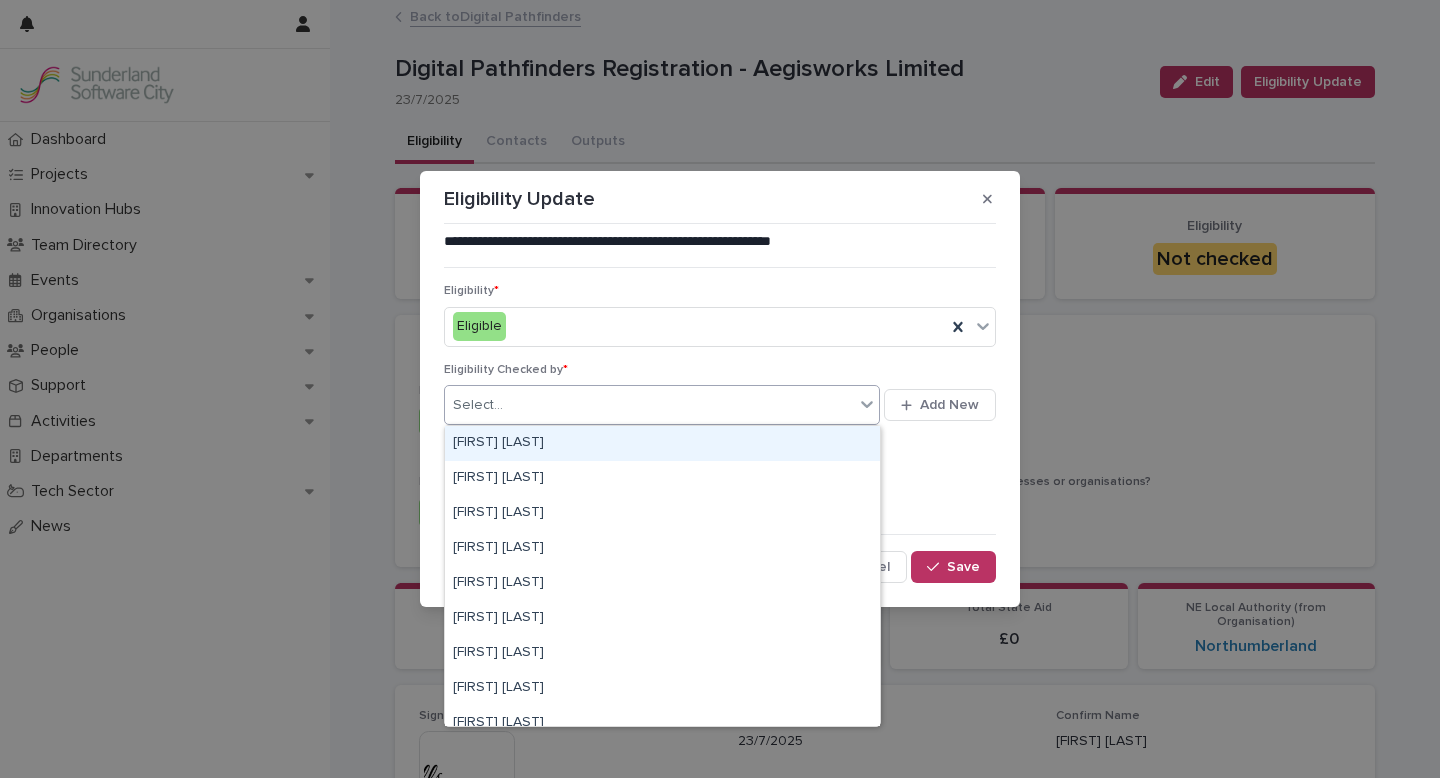 click on "Select..." at bounding box center (649, 405) 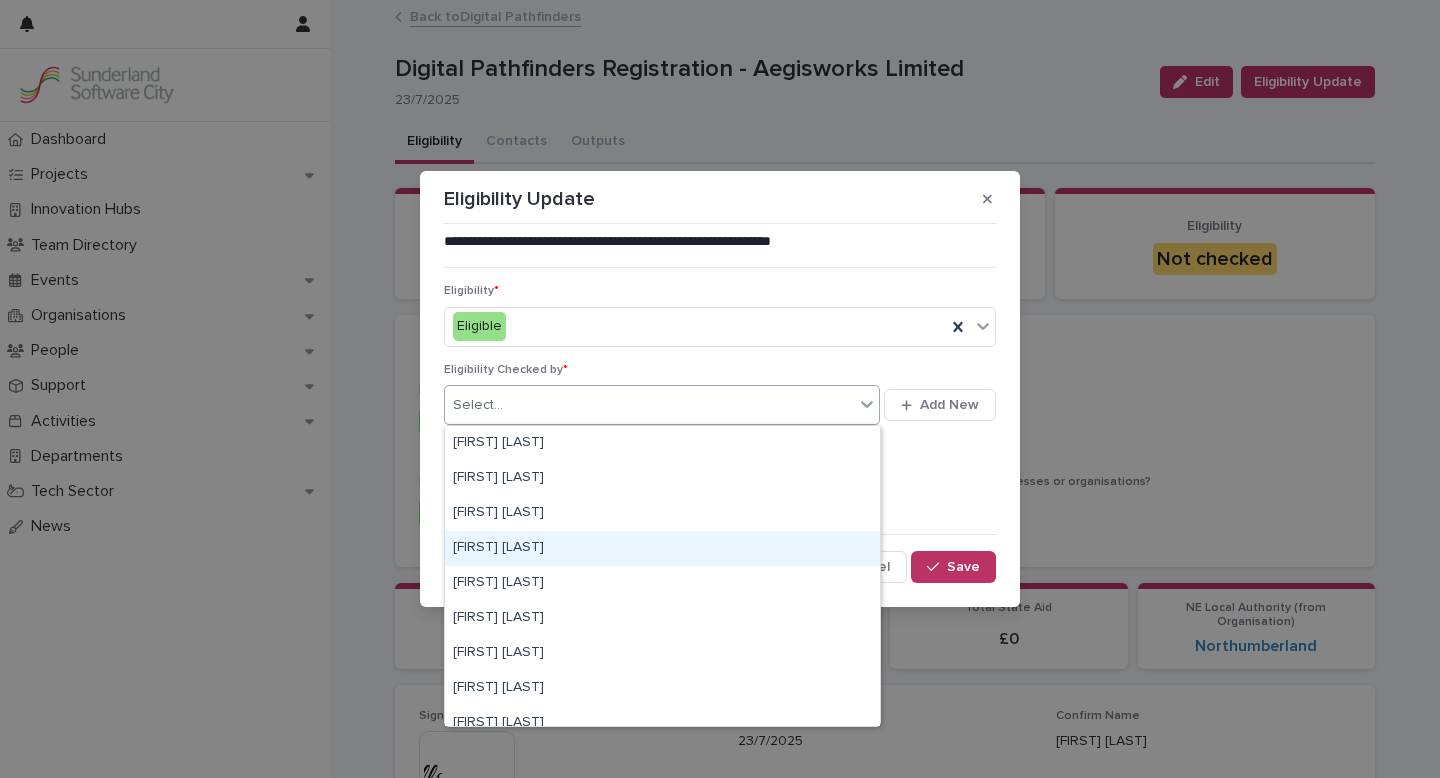 click on "[FIRST] [LAST]" at bounding box center [662, 548] 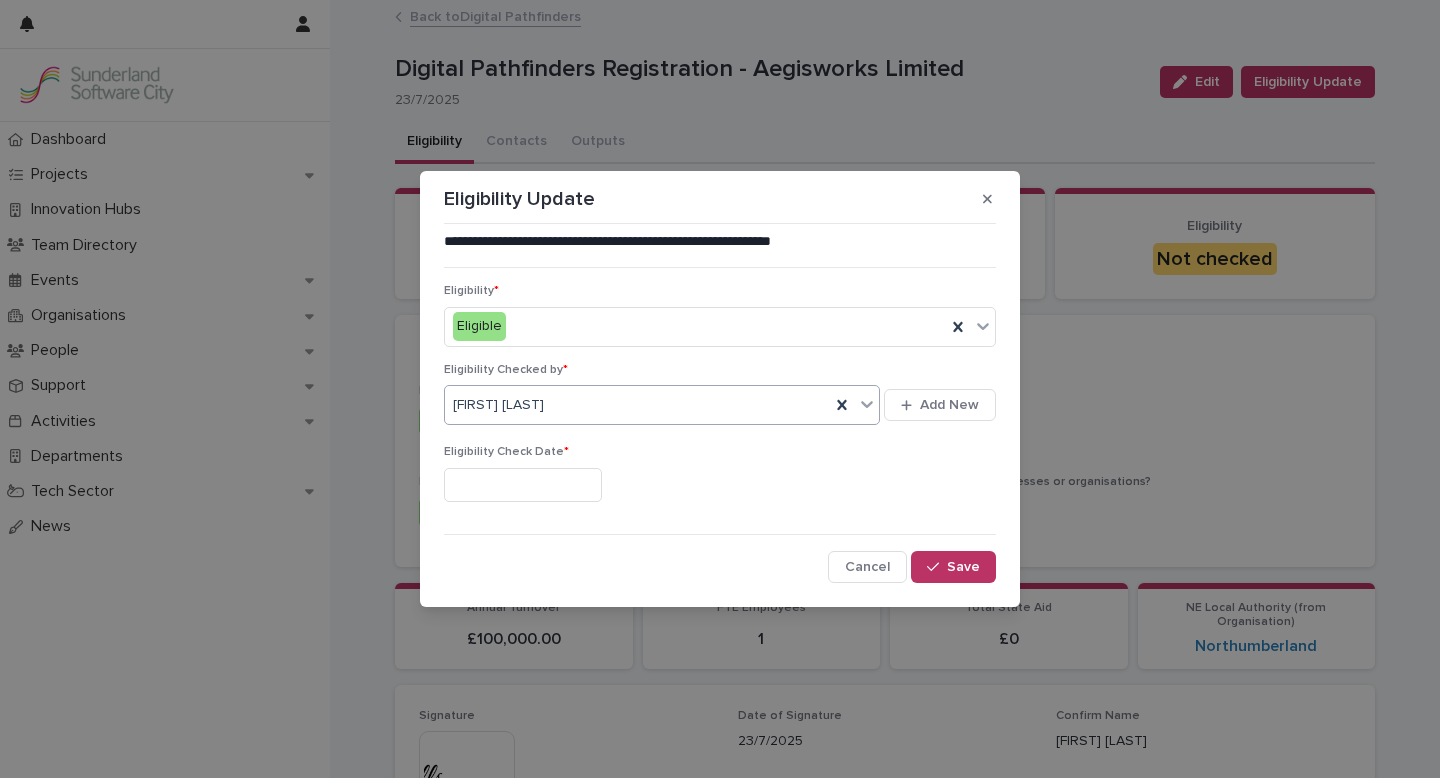 click at bounding box center (523, 485) 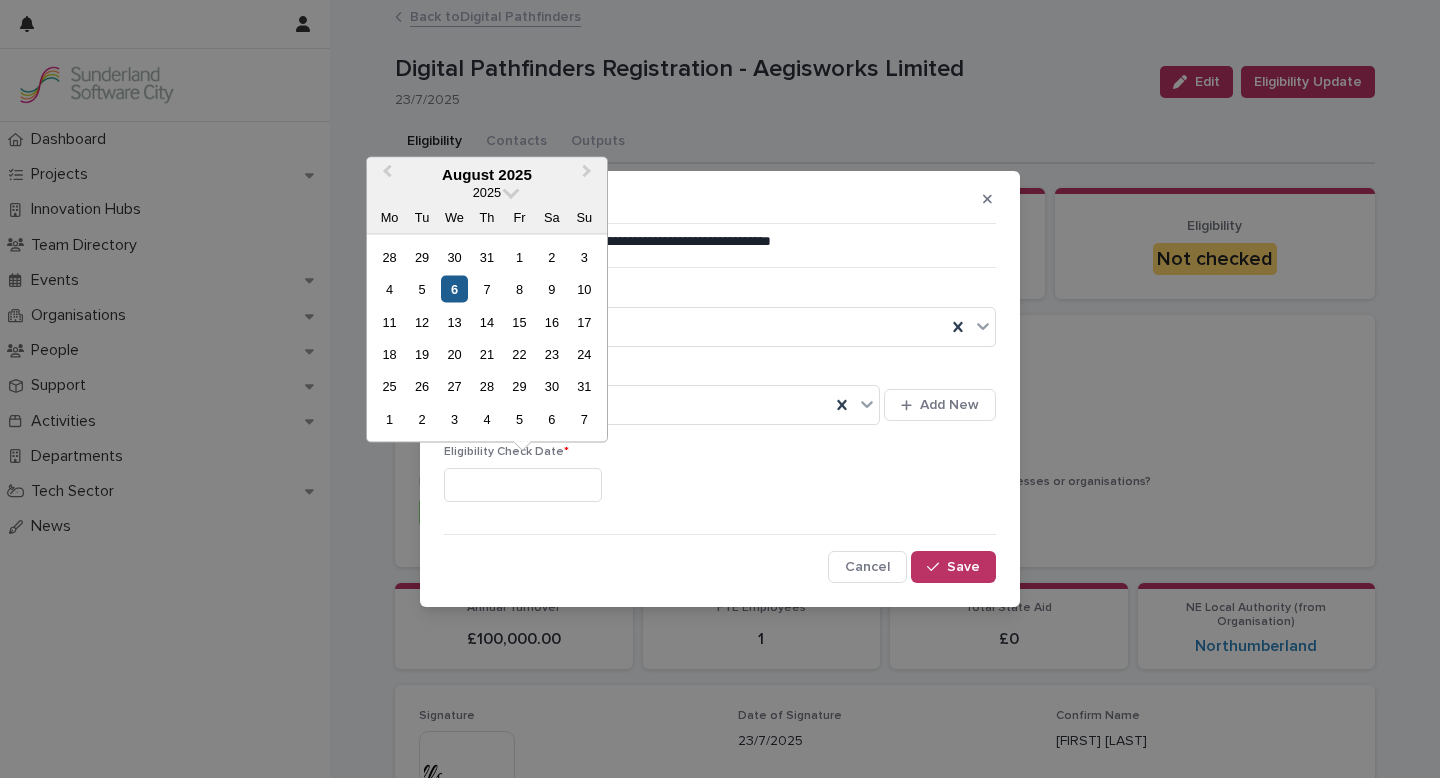 click on "6" at bounding box center (454, 289) 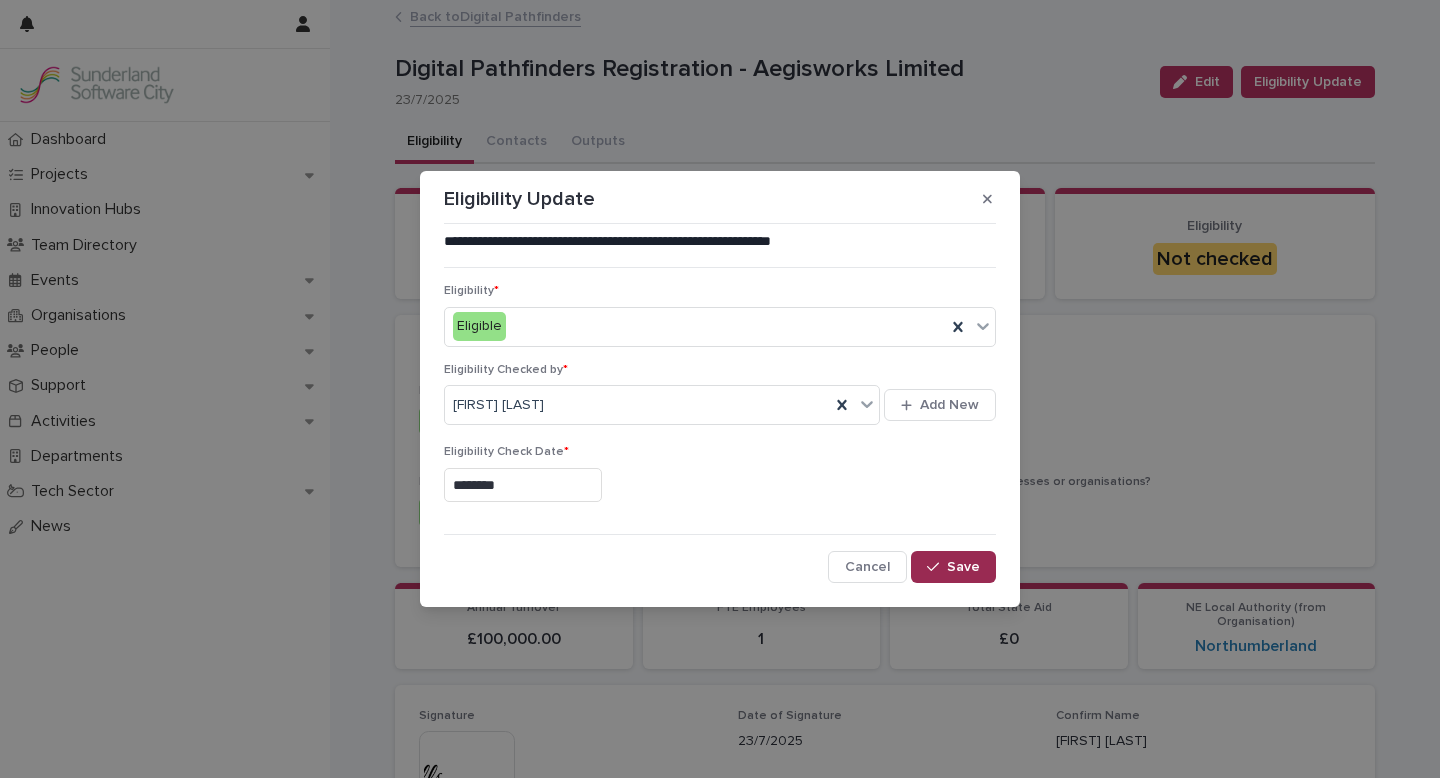 click on "Save" at bounding box center (953, 567) 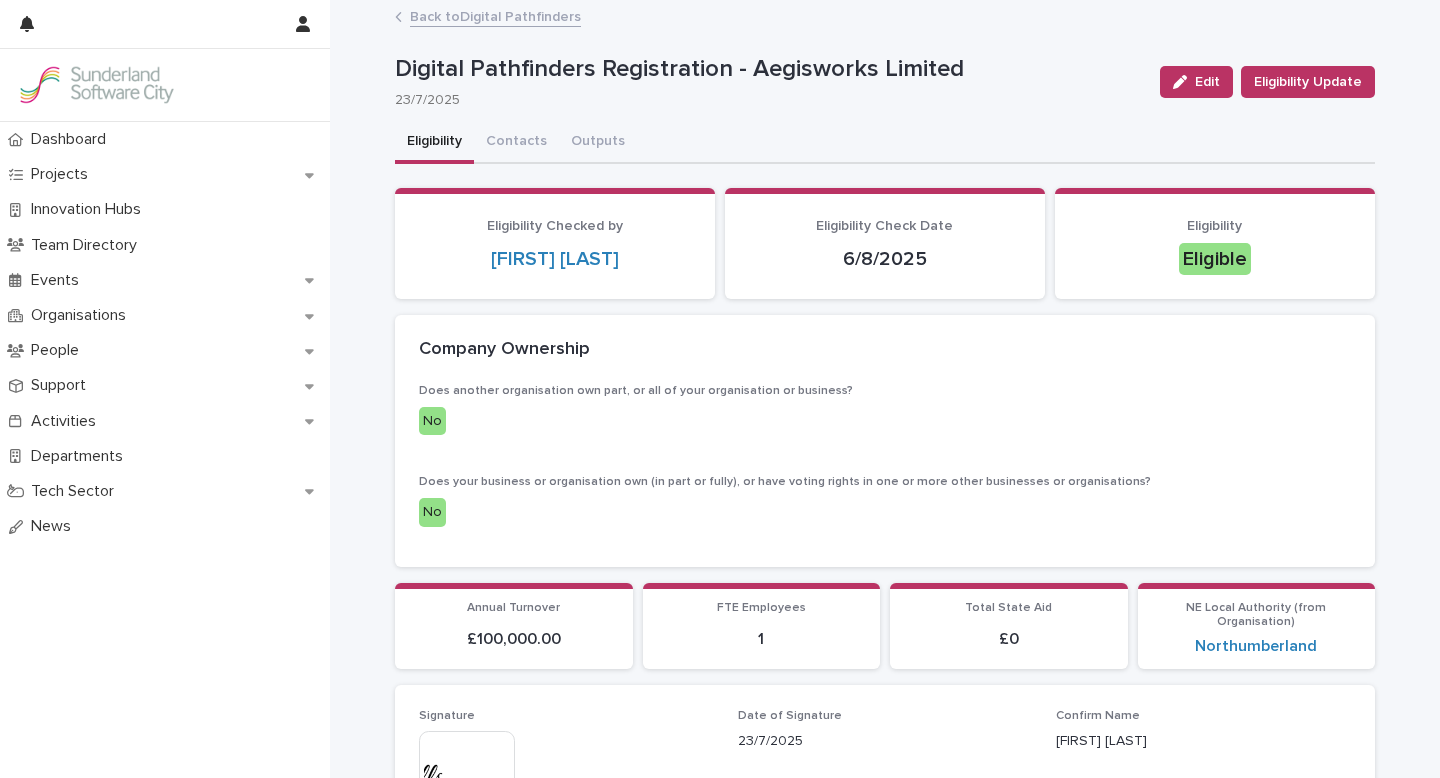 click on "Back to  Digital Pathfinders" at bounding box center (495, 15) 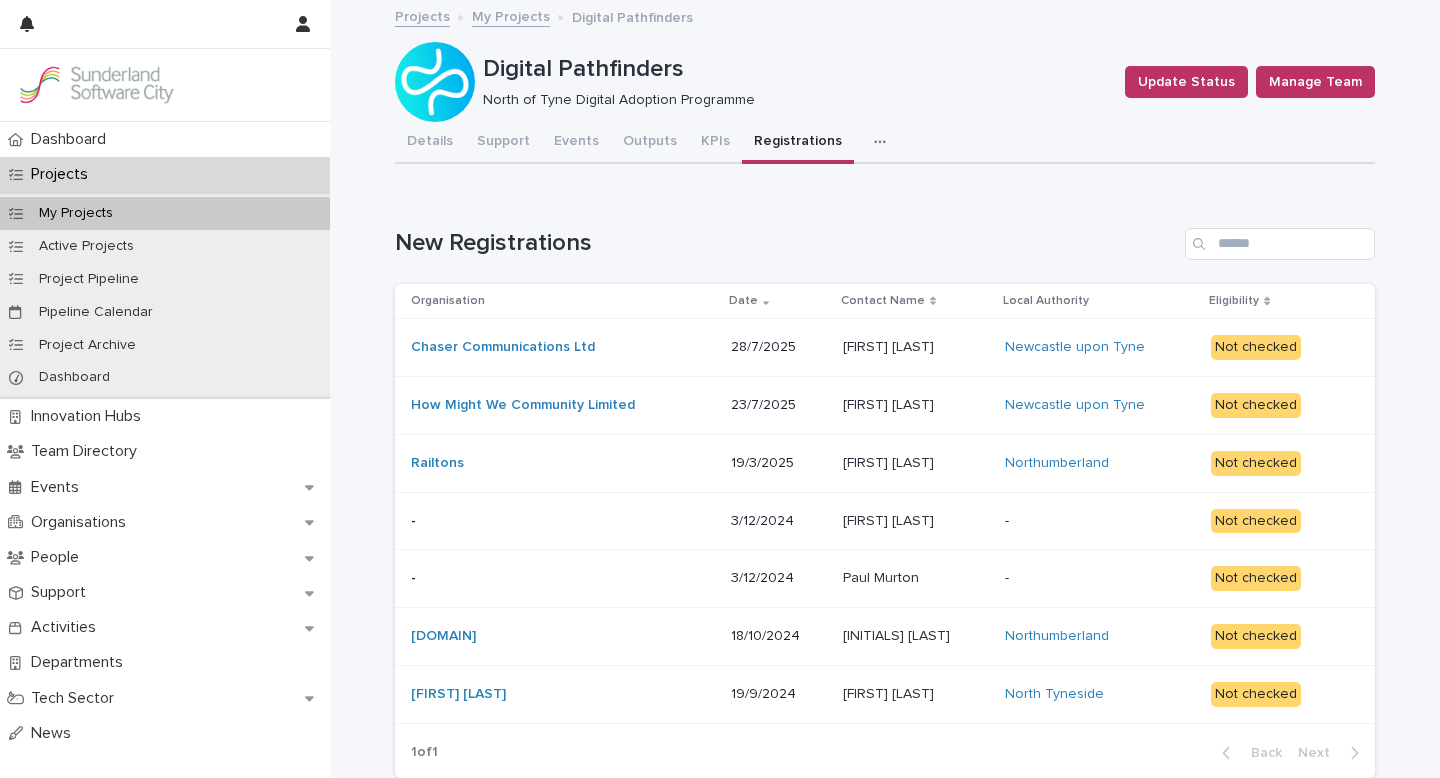 click on "How Might We Community Limited" at bounding box center (563, 405) 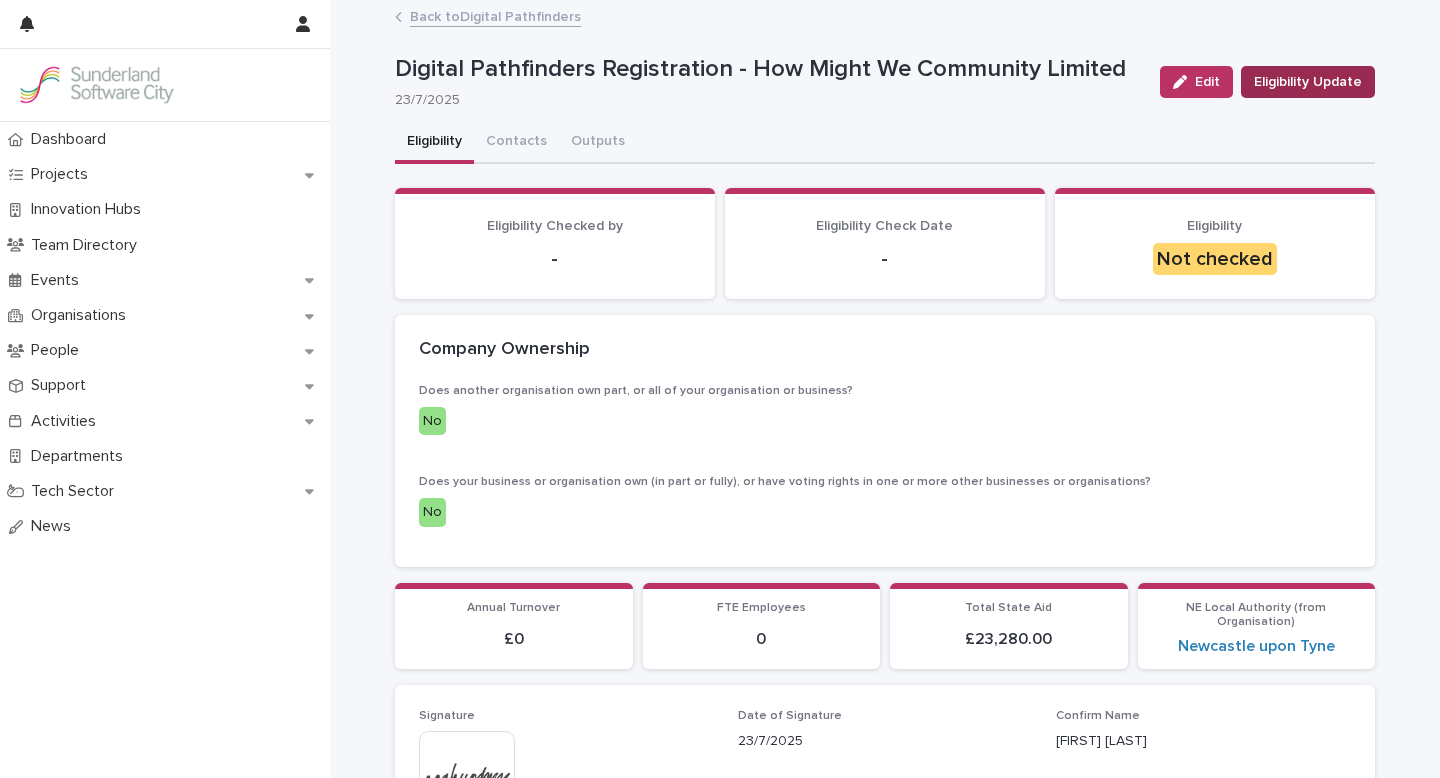click on "Eligibility Update" at bounding box center (1308, 82) 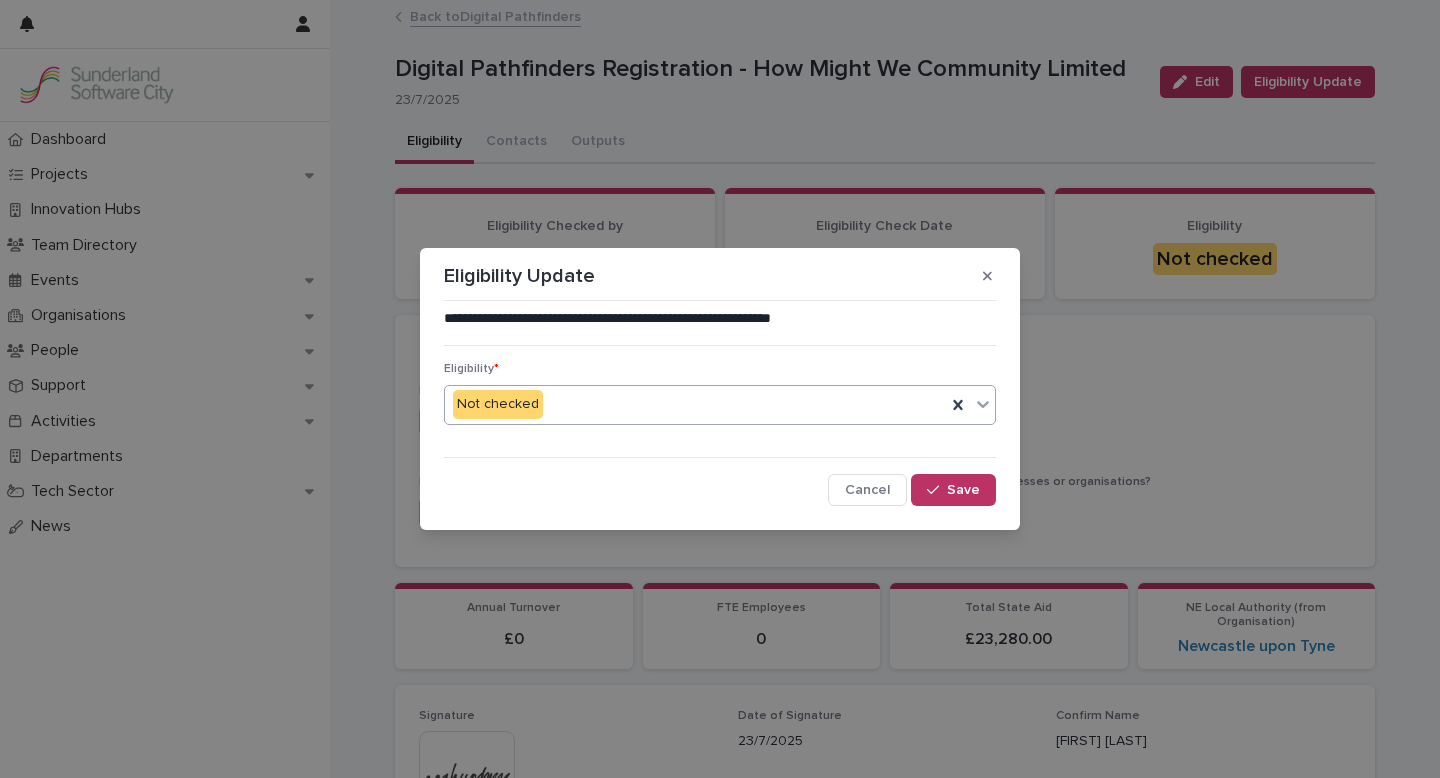 click 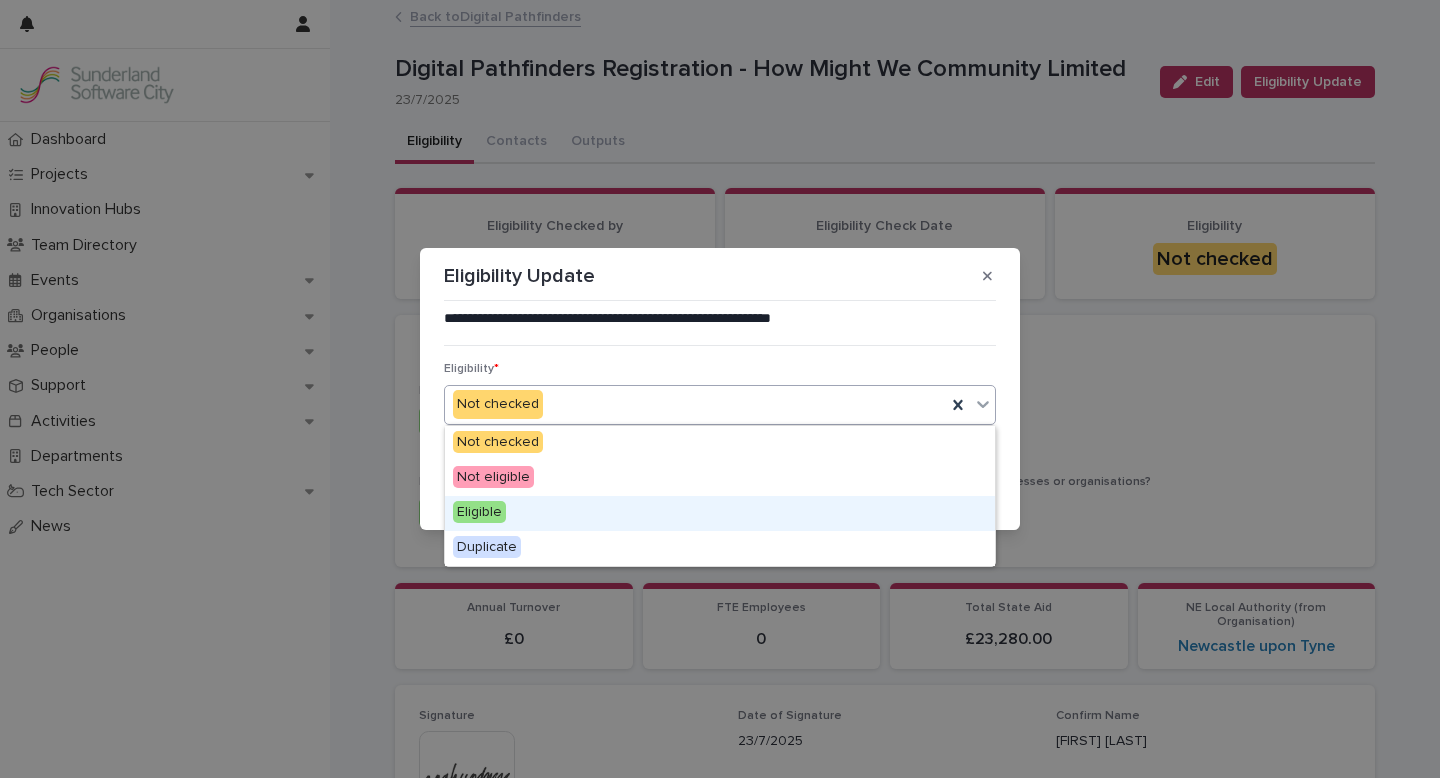 click on "Eligible" at bounding box center [720, 513] 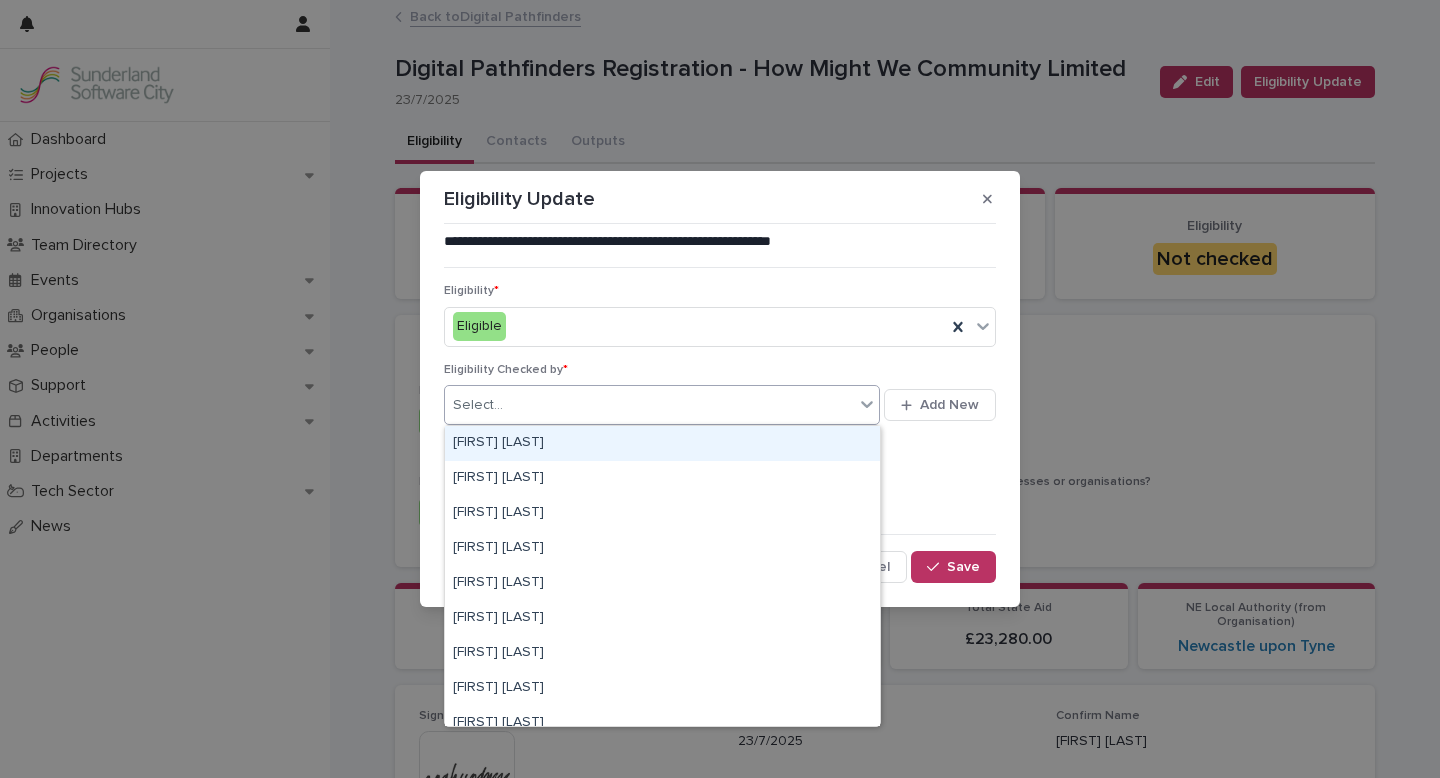 click on "Select..." at bounding box center (649, 405) 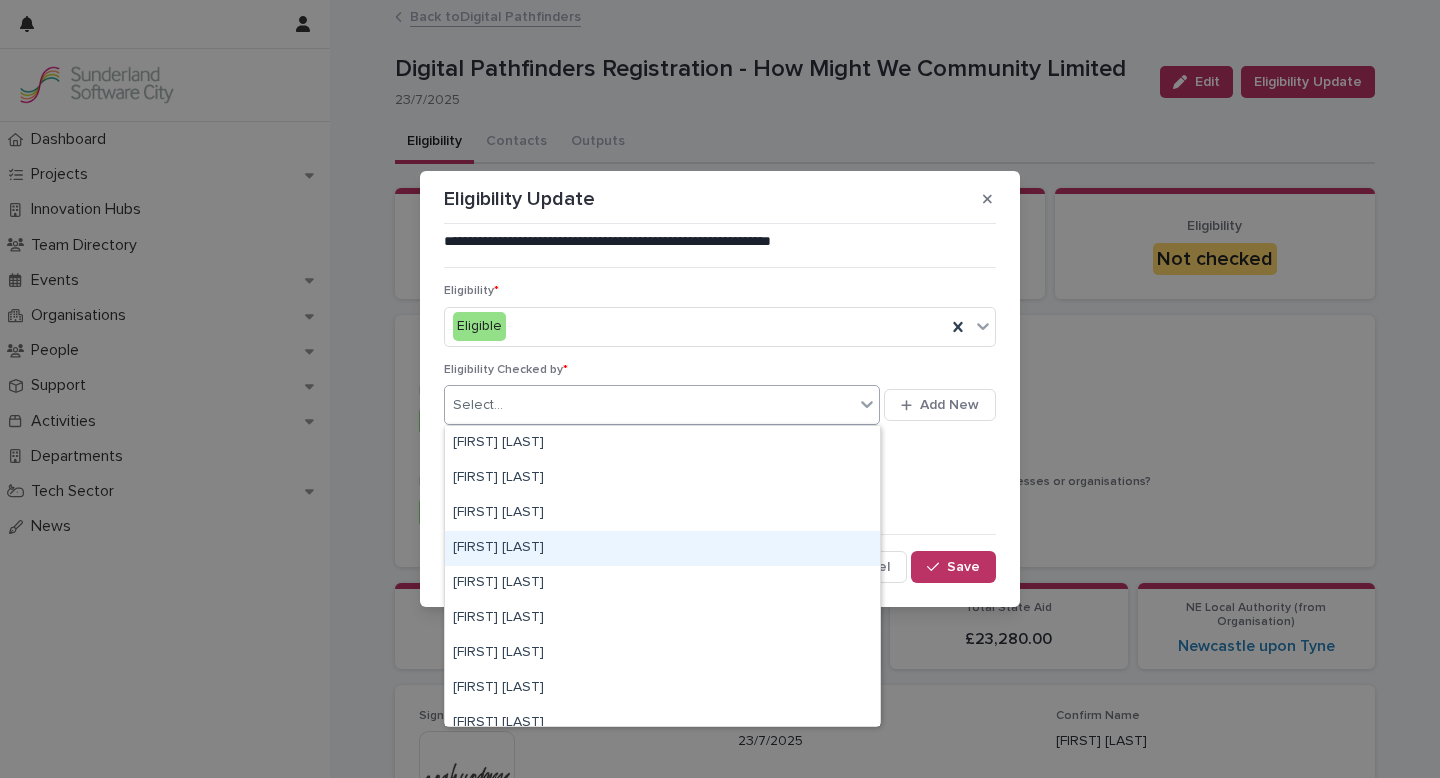 click on "[FIRST] [LAST]" at bounding box center (662, 548) 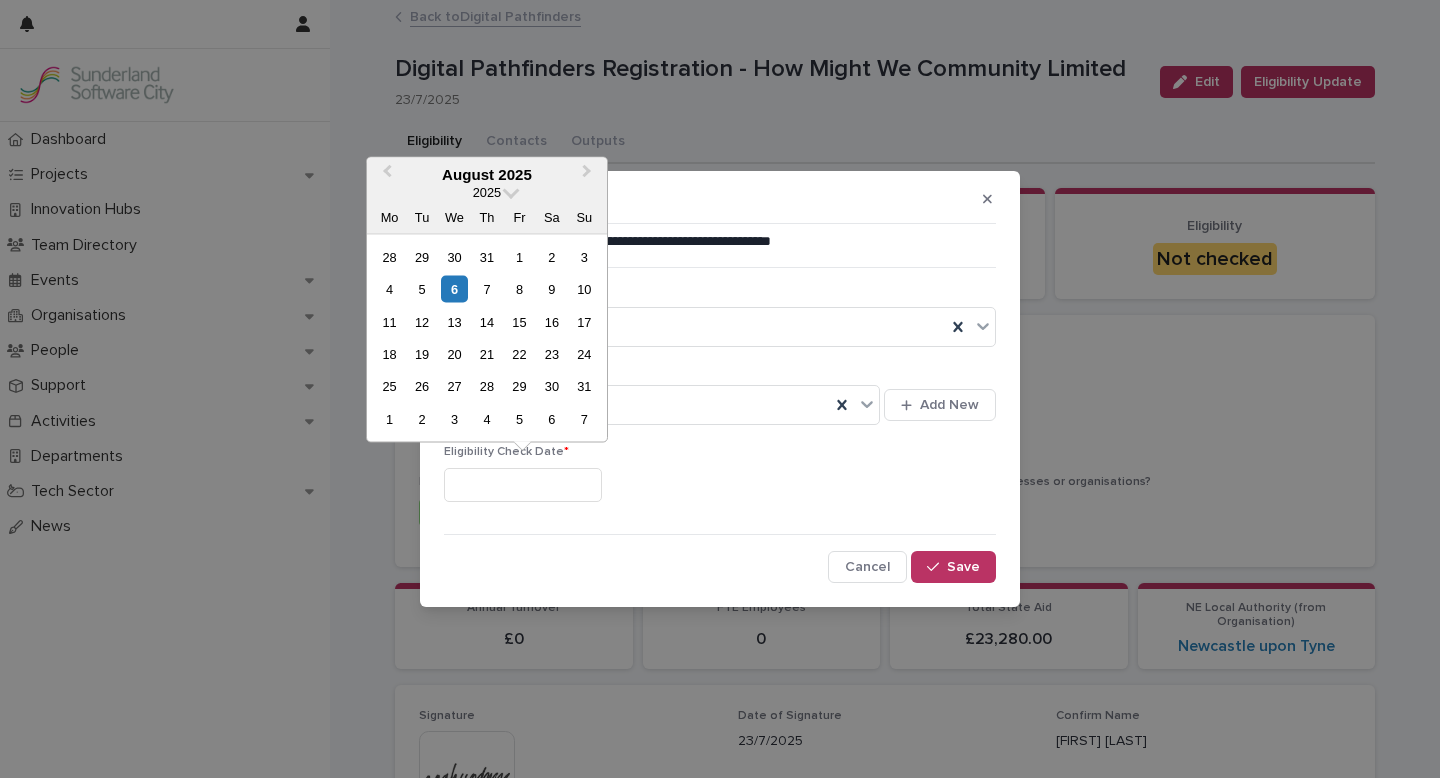 click at bounding box center [523, 485] 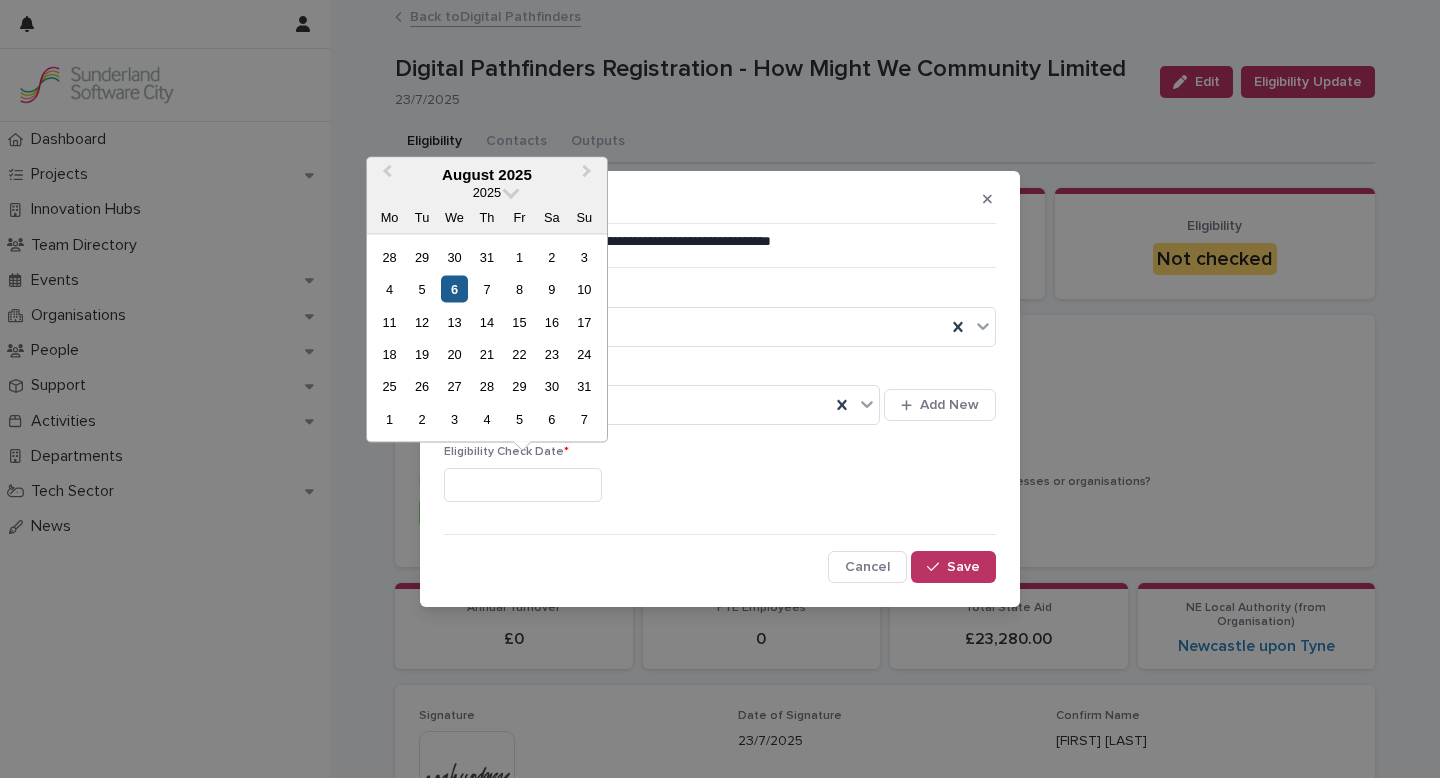 click on "6" at bounding box center [454, 289] 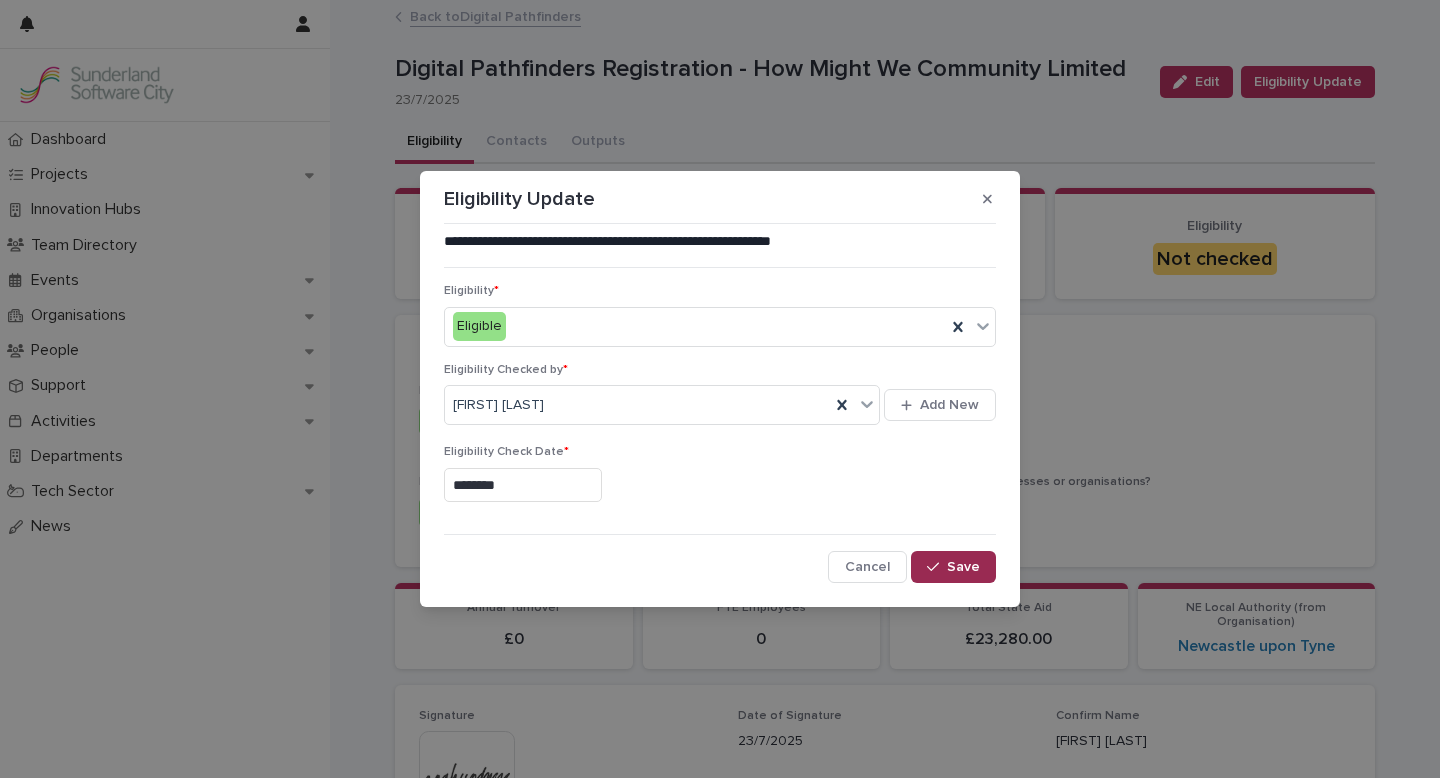 click 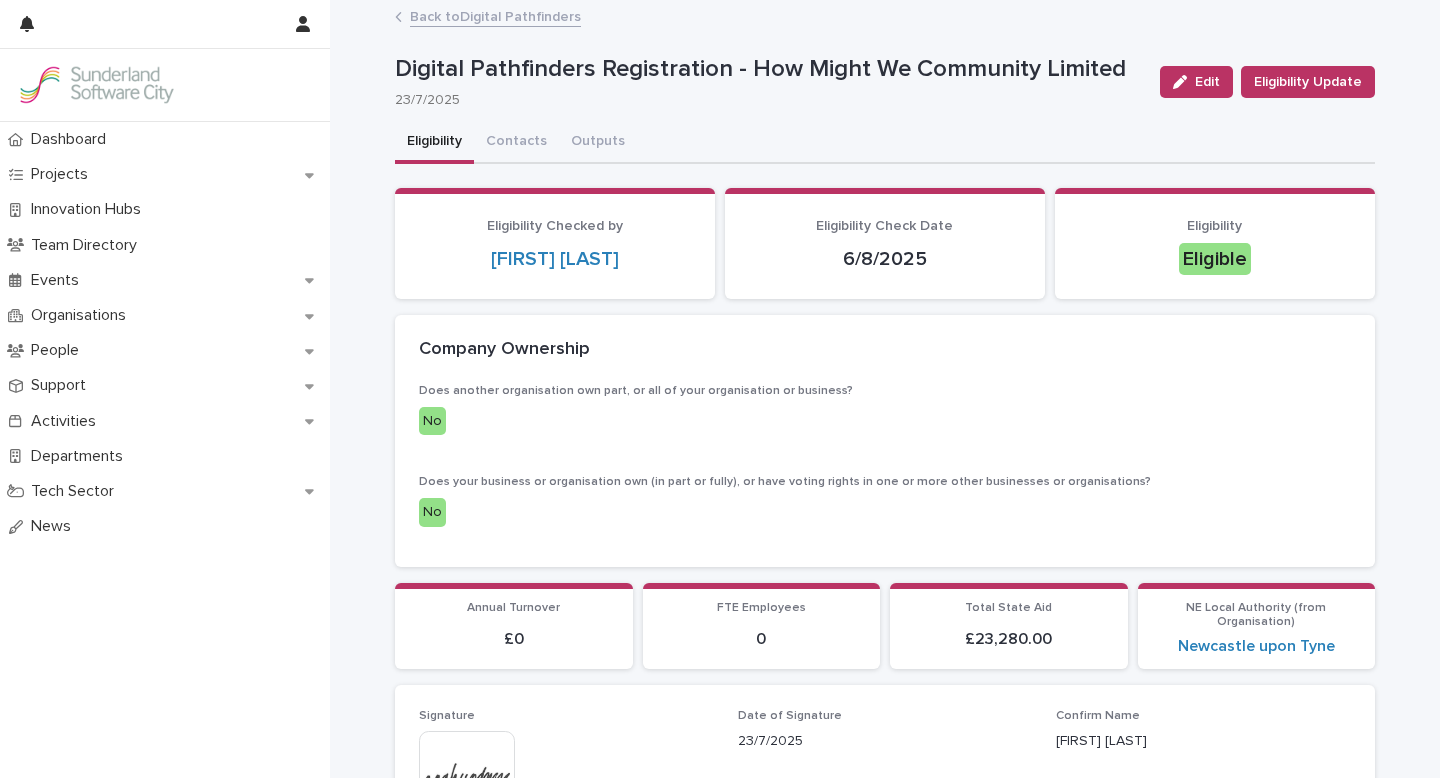 click on "Back to  Digital Pathfinders" at bounding box center (495, 15) 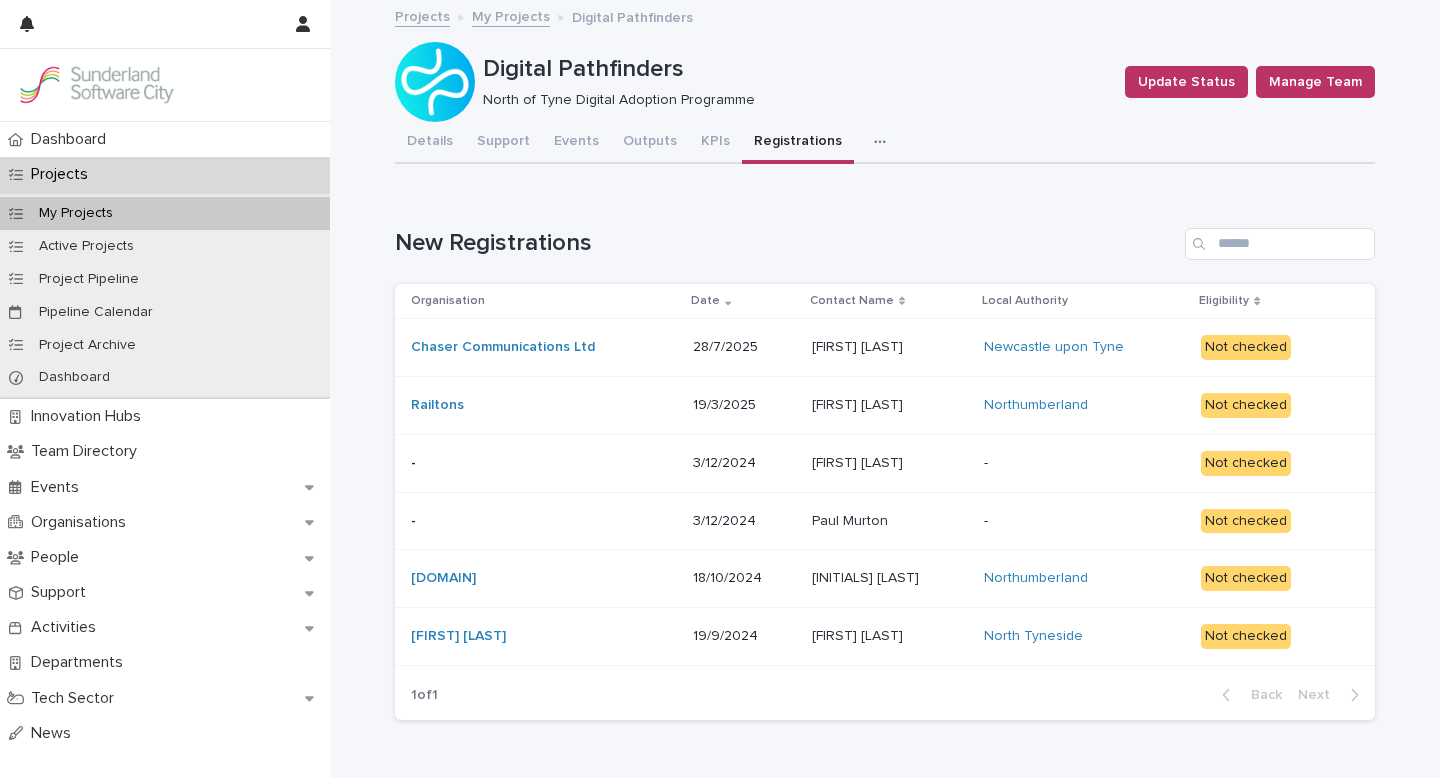 click on "Chaser Communications Ltd" at bounding box center [544, 347] 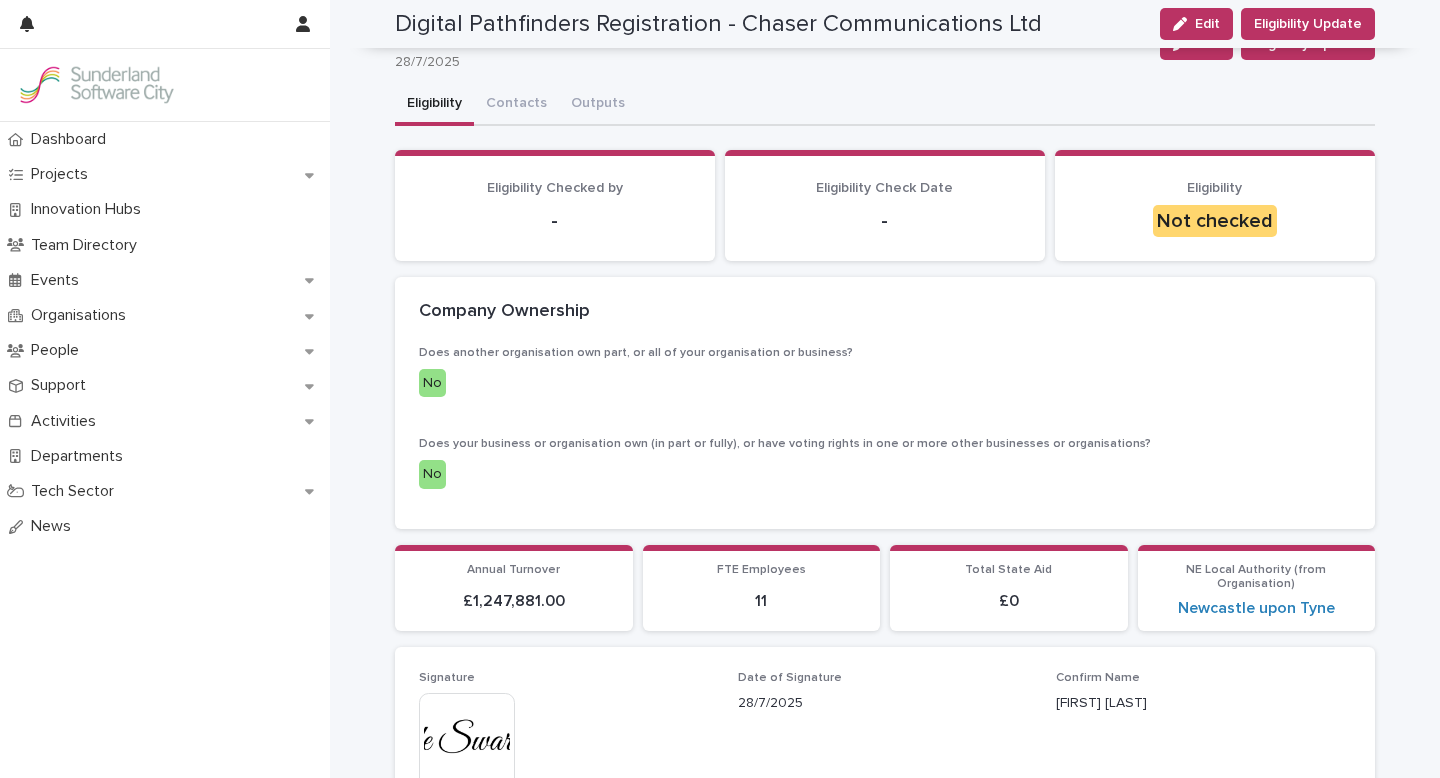 scroll, scrollTop: 0, scrollLeft: 0, axis: both 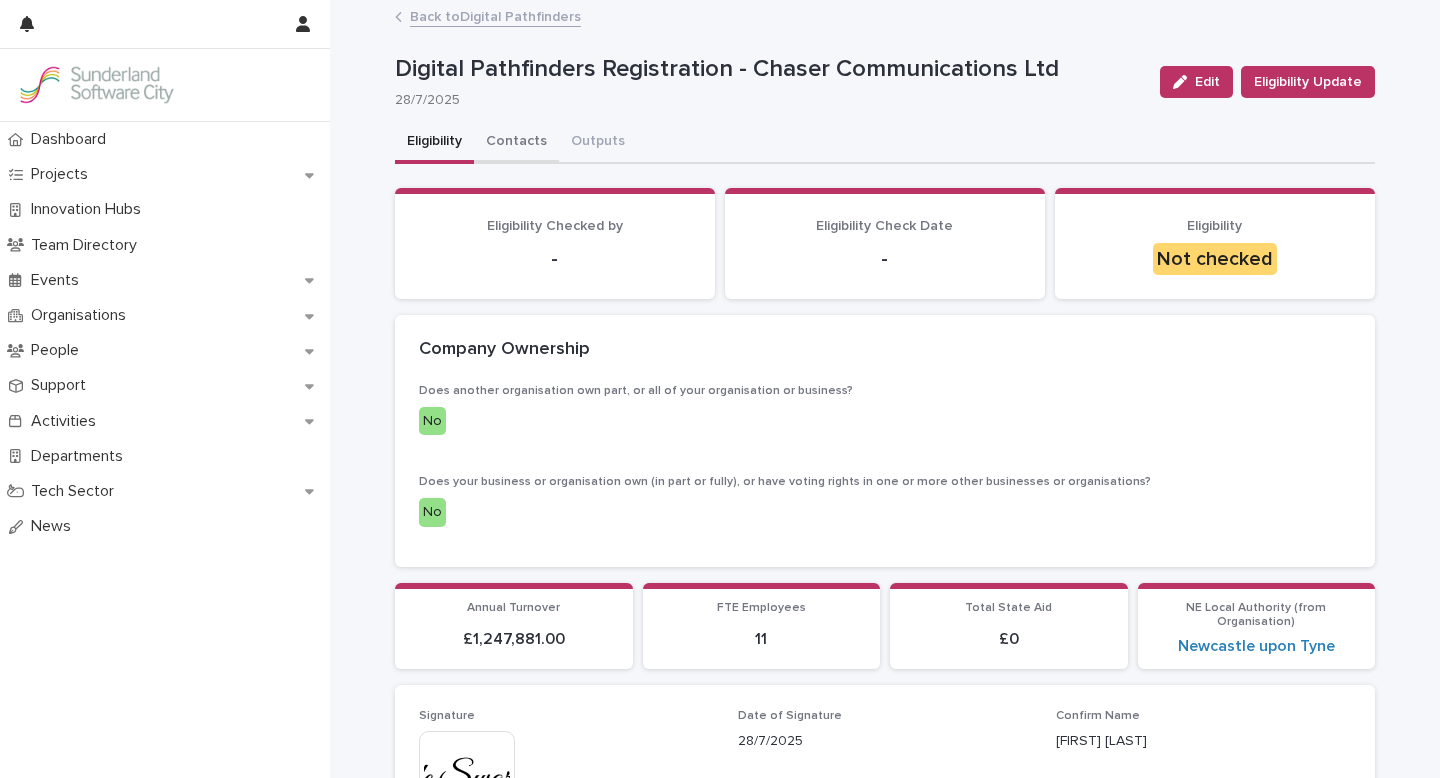click on "Contacts" at bounding box center (516, 143) 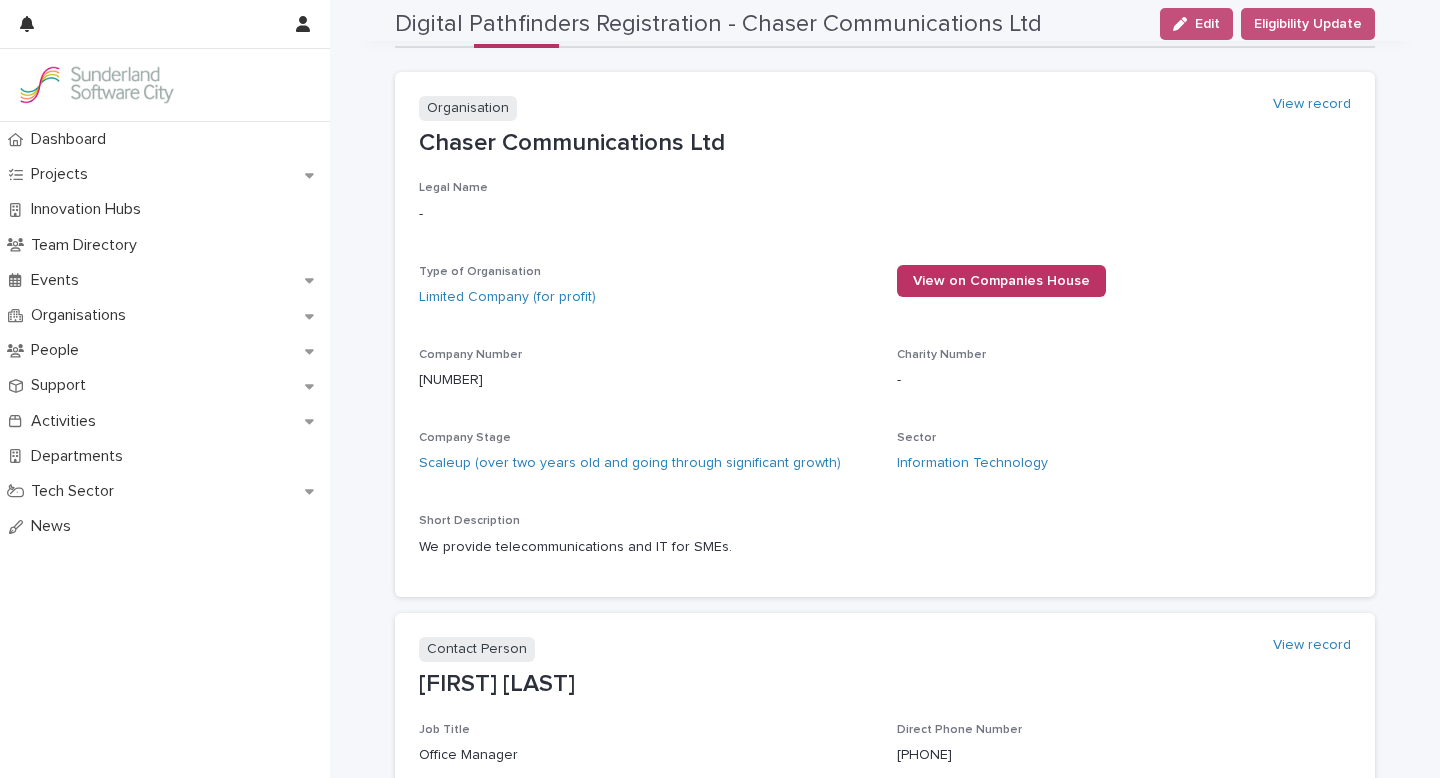 scroll, scrollTop: 0, scrollLeft: 0, axis: both 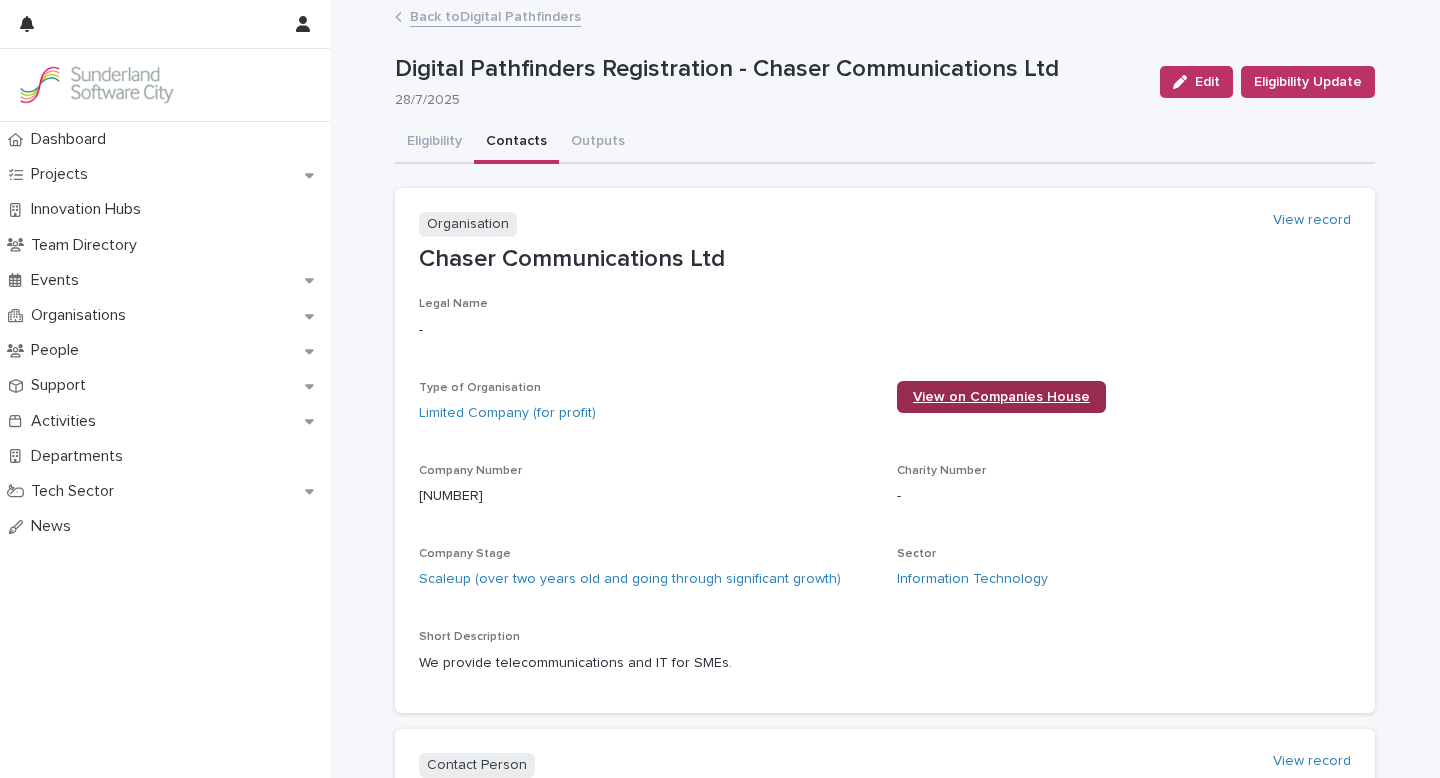 click on "View on Companies House" at bounding box center (1001, 397) 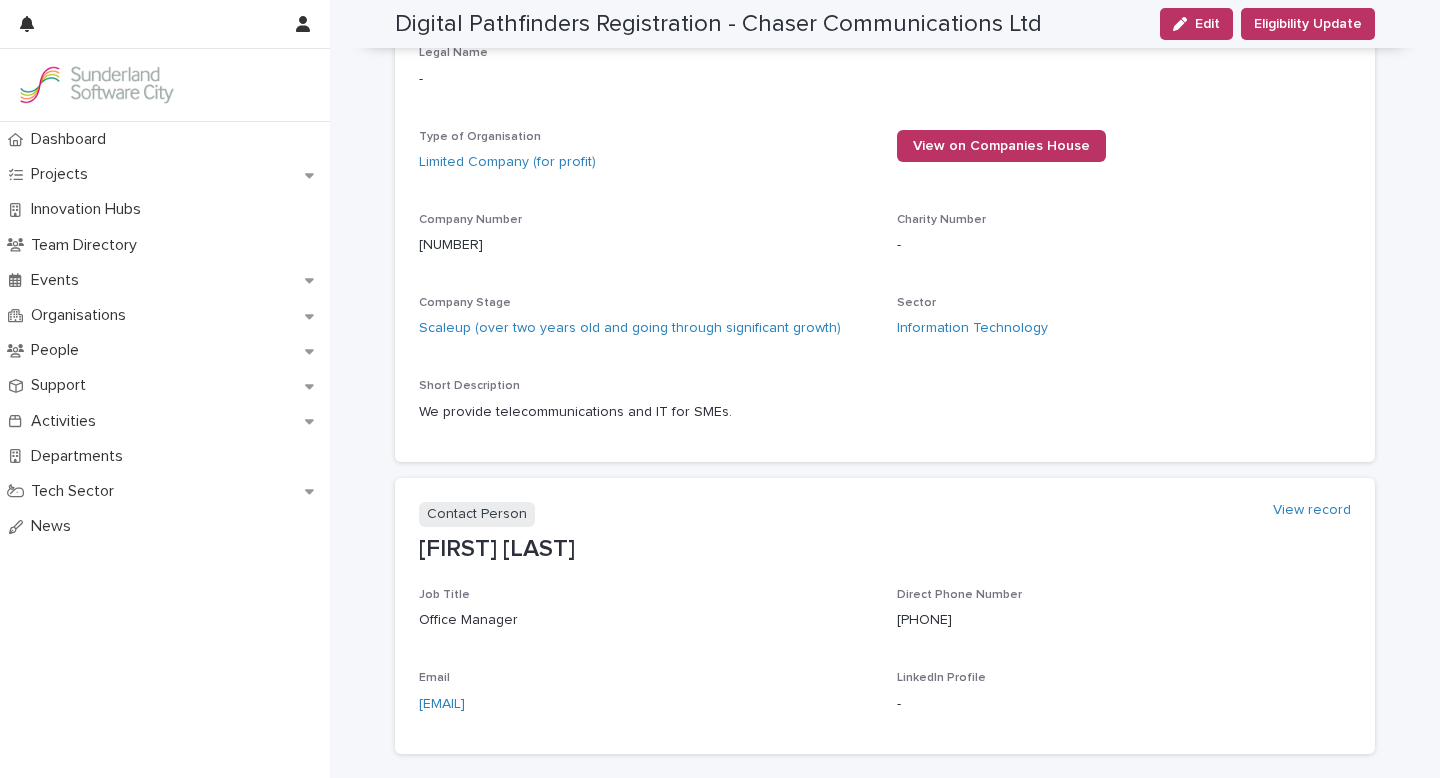 scroll, scrollTop: 252, scrollLeft: 0, axis: vertical 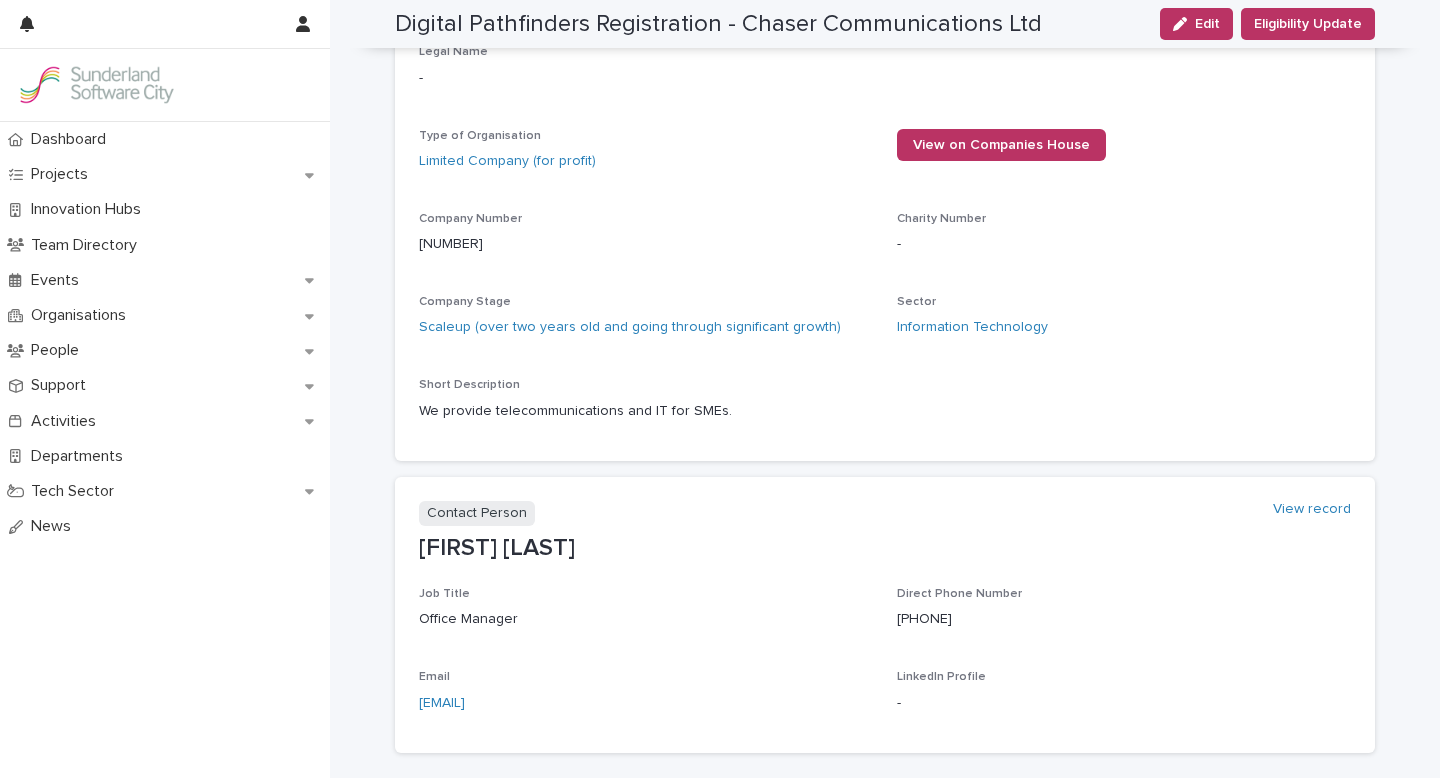 drag, startPoint x: 609, startPoint y: 701, endPoint x: 395, endPoint y: 692, distance: 214.18916 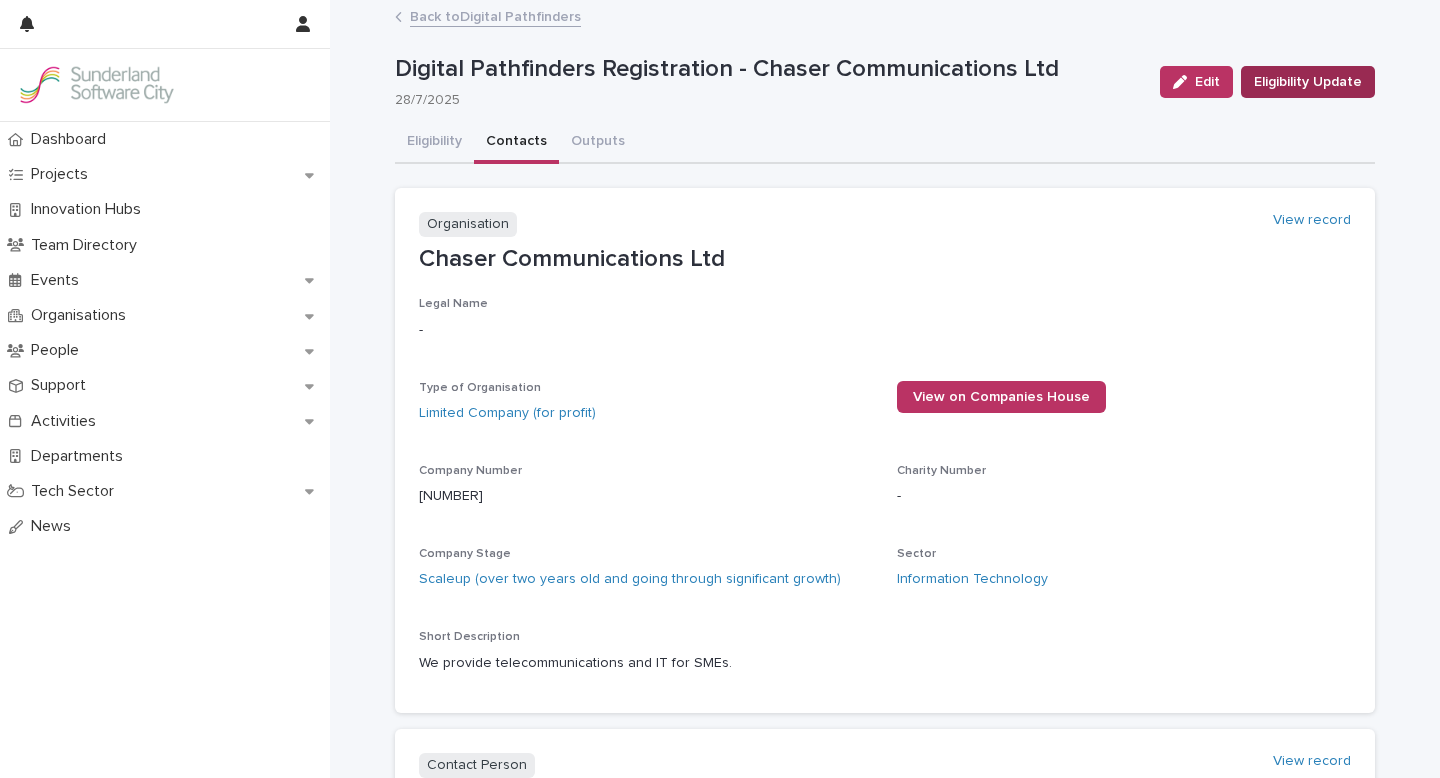 click on "Eligibility Update" at bounding box center (1308, 82) 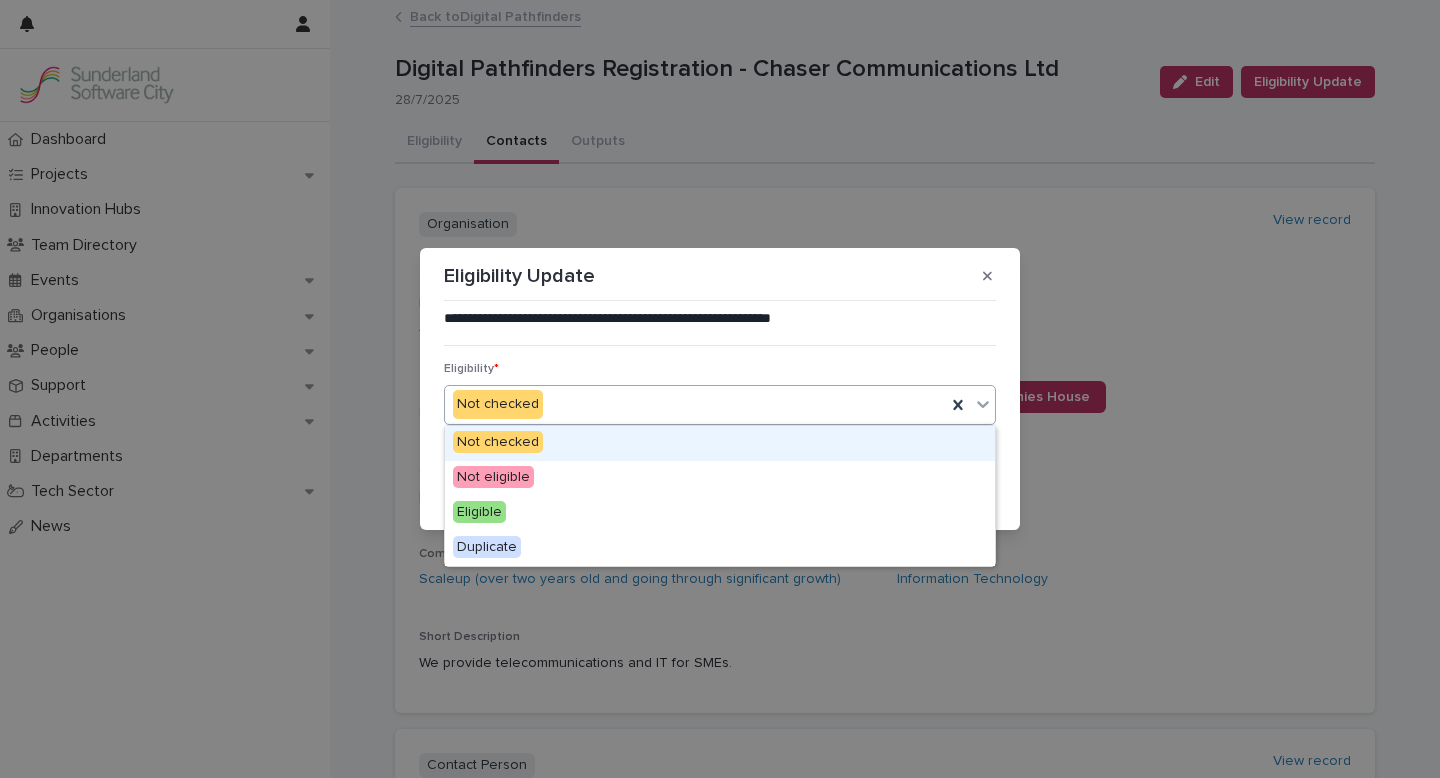 click 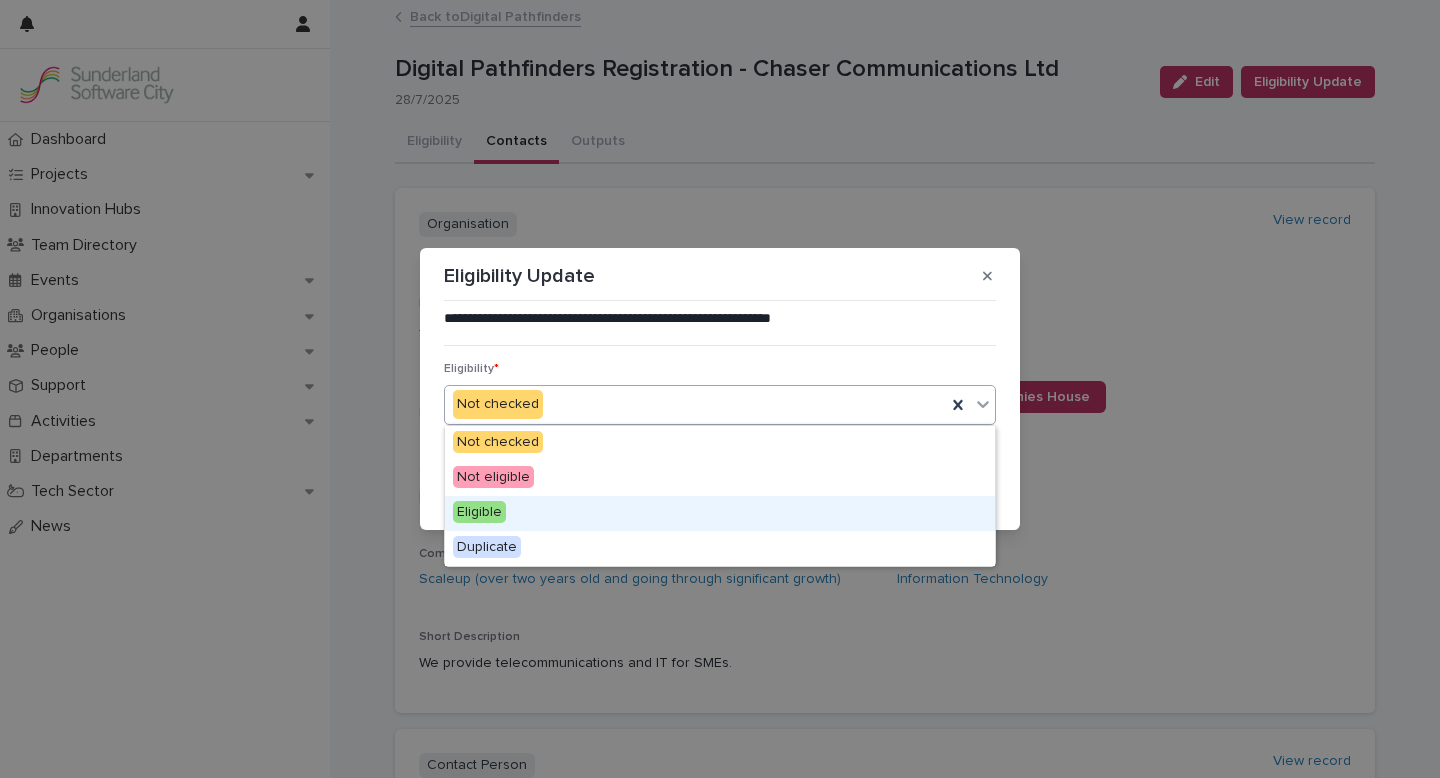 click on "Eligible" at bounding box center [720, 513] 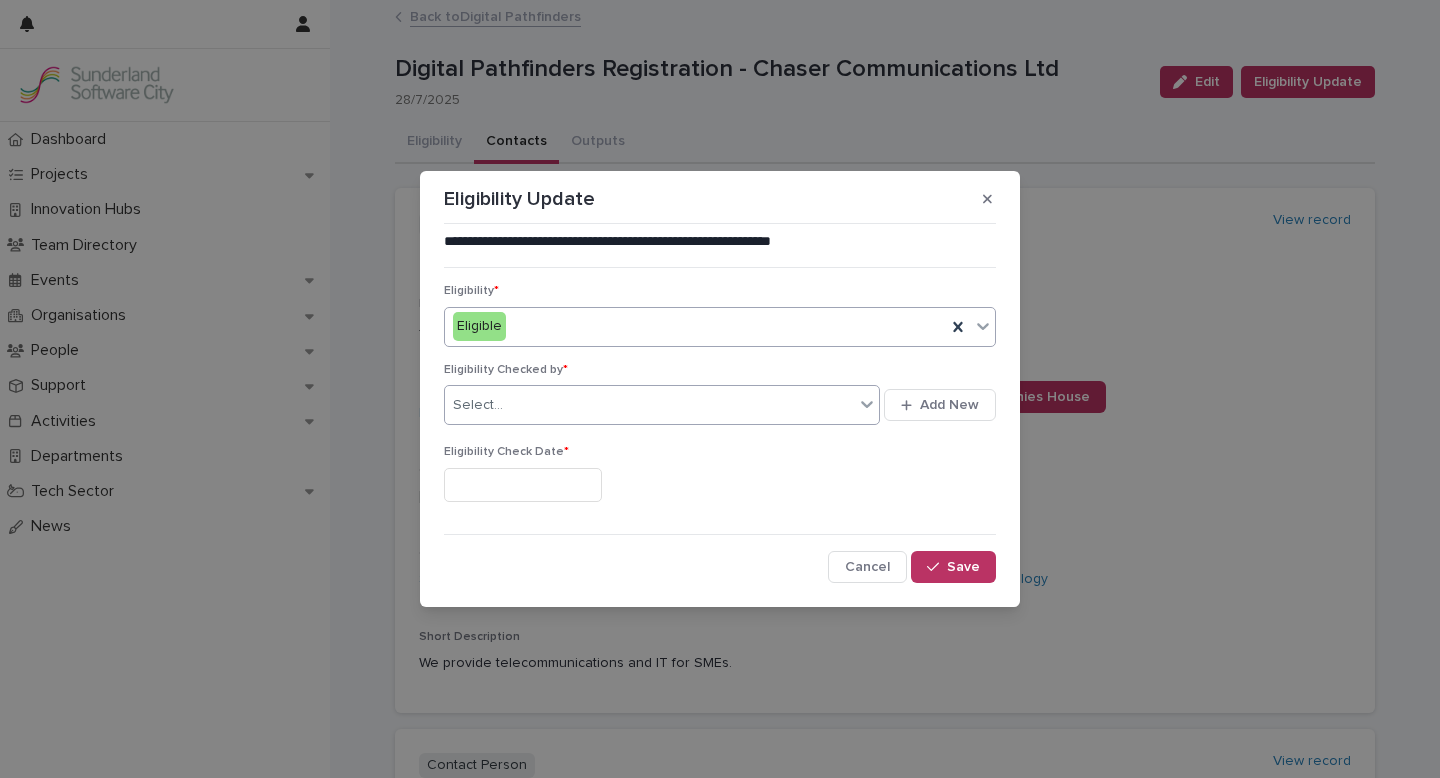 click 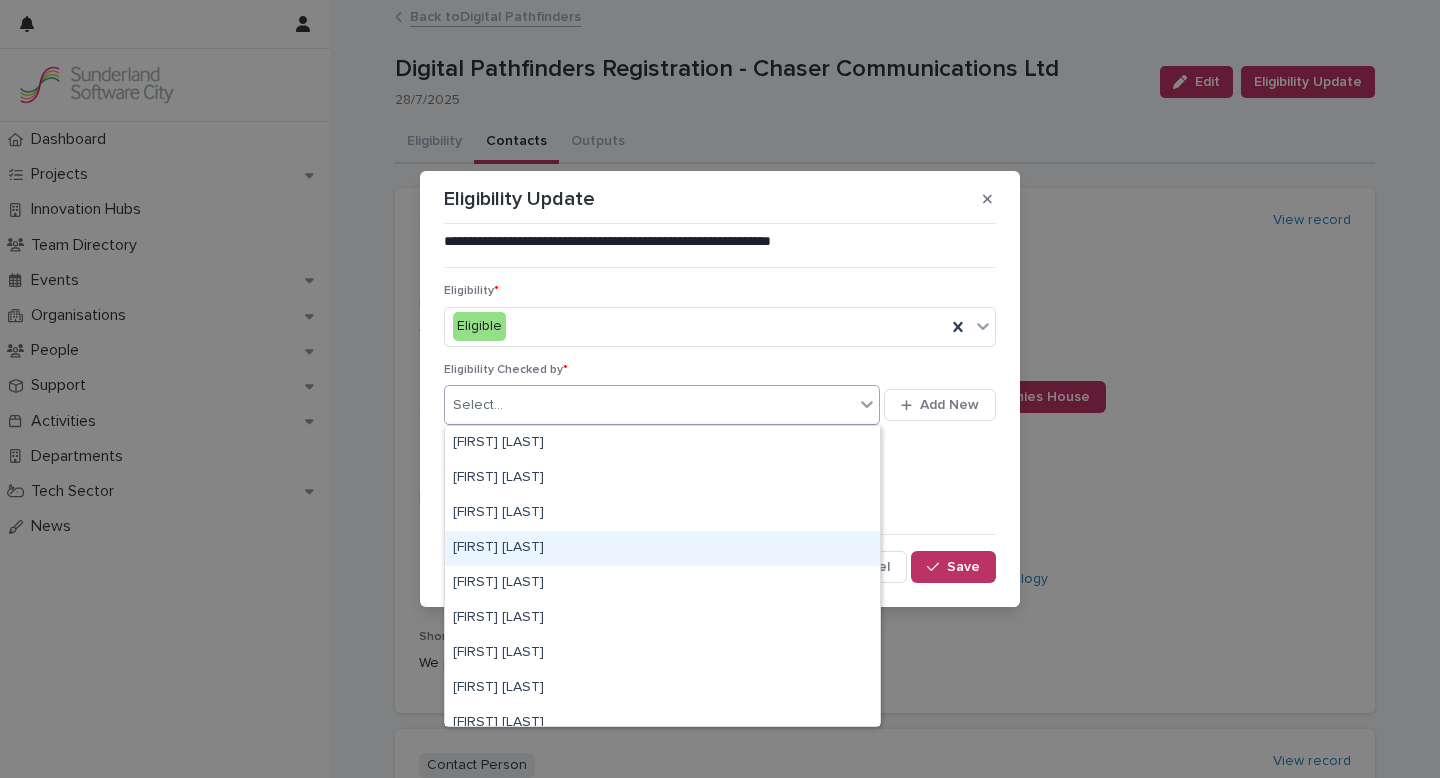 click on "[FIRST] [LAST]" at bounding box center [662, 548] 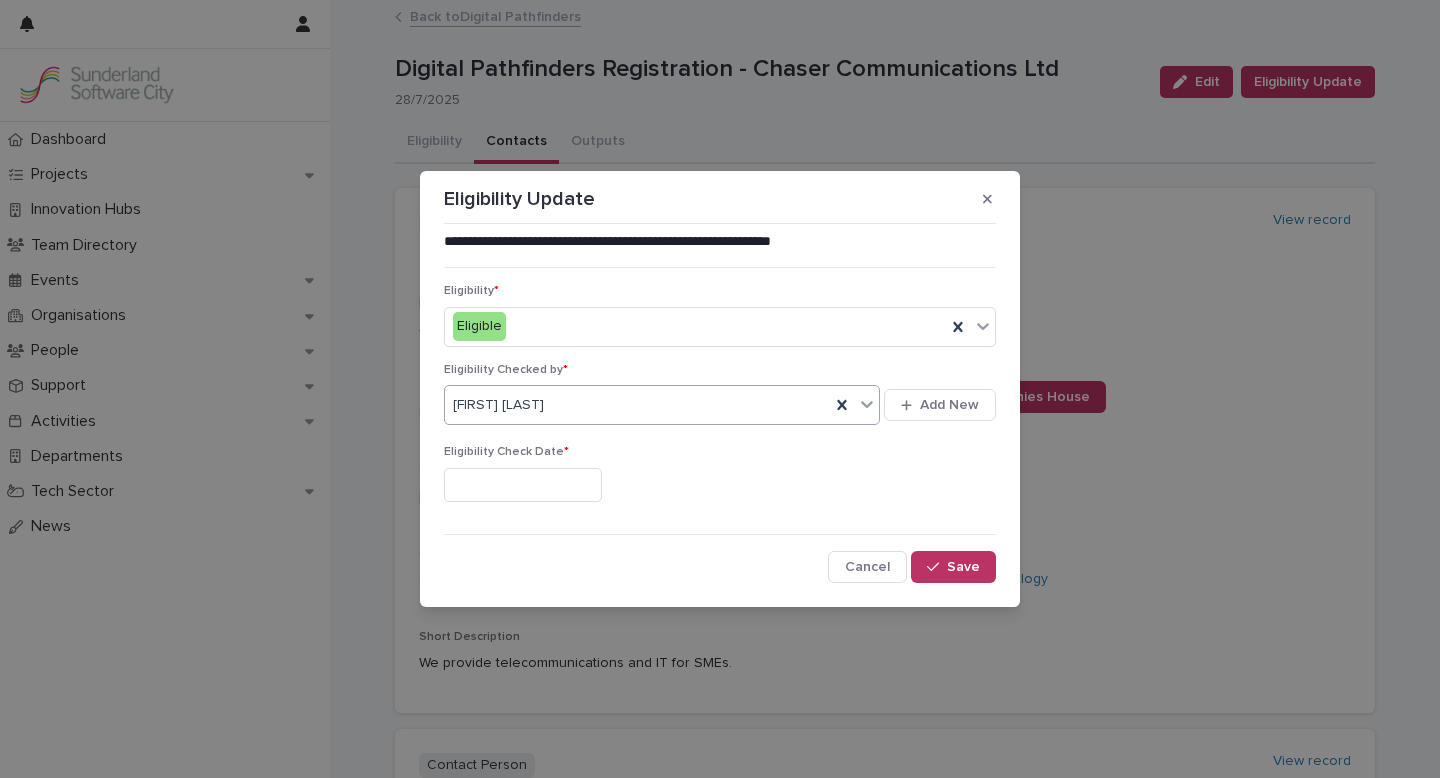 click at bounding box center (523, 485) 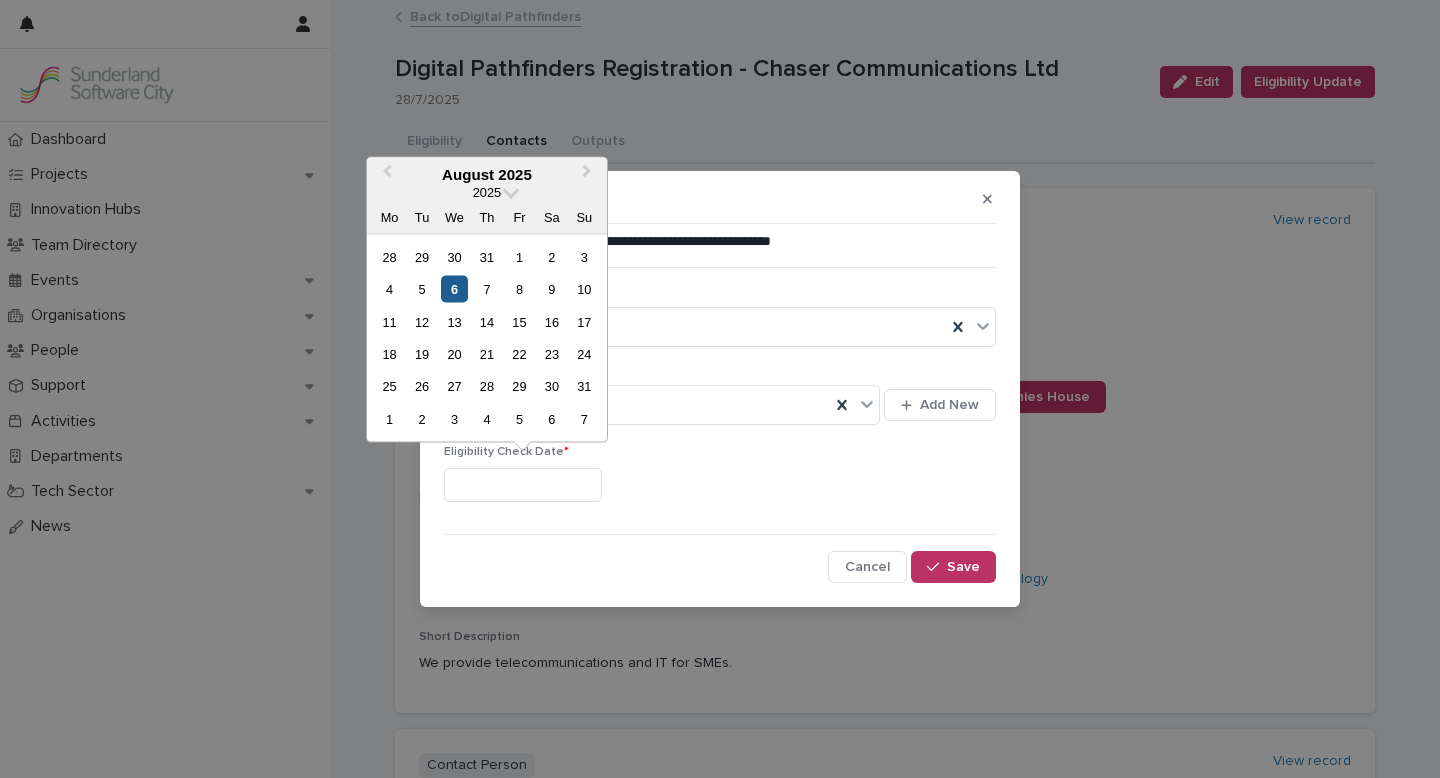 click on "6" at bounding box center (454, 289) 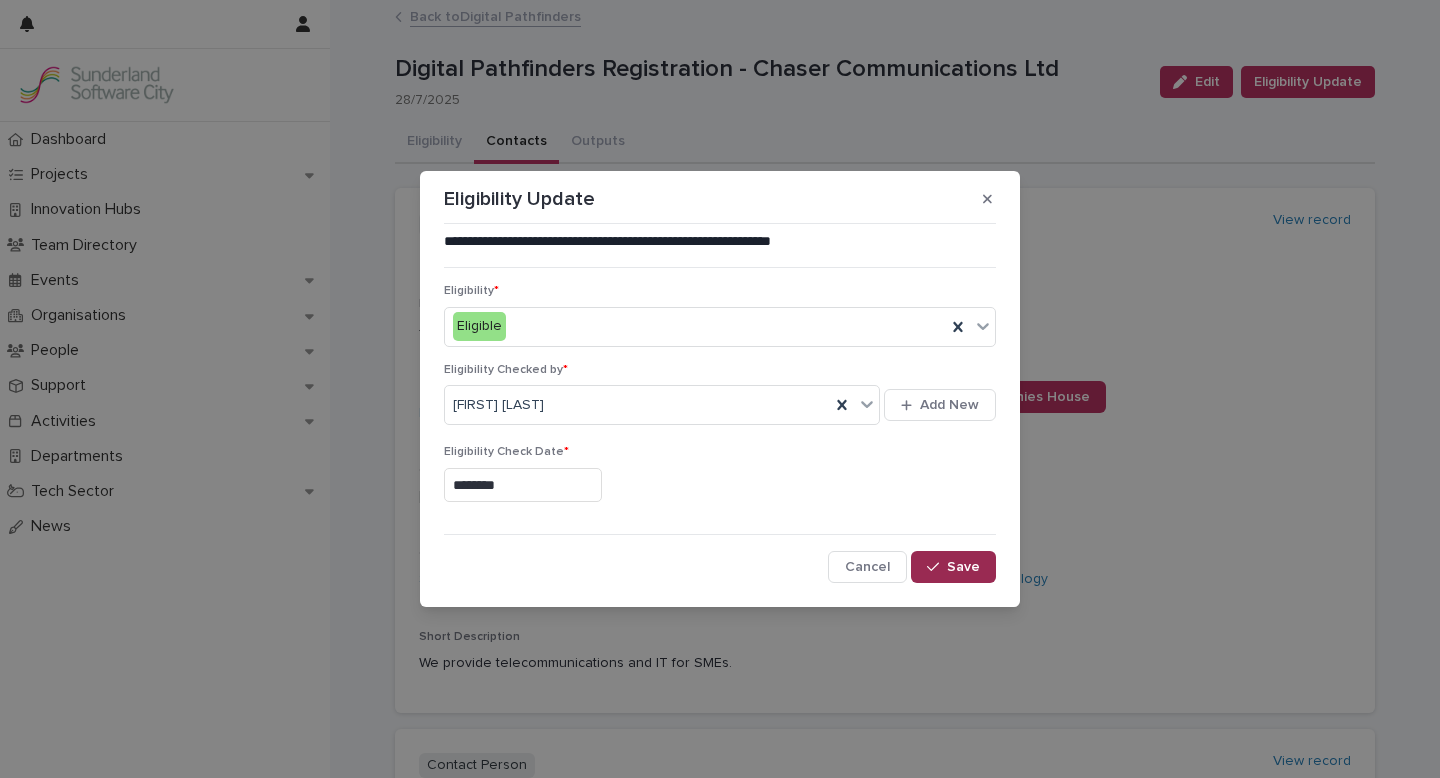 click on "Save" at bounding box center (963, 567) 